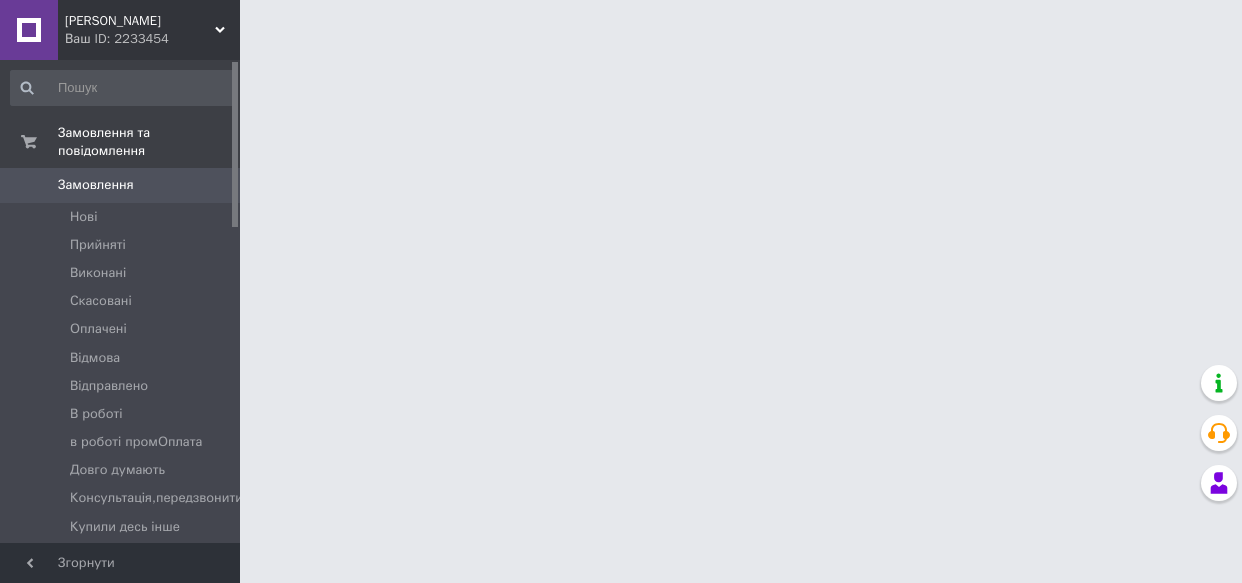 scroll, scrollTop: 0, scrollLeft: 0, axis: both 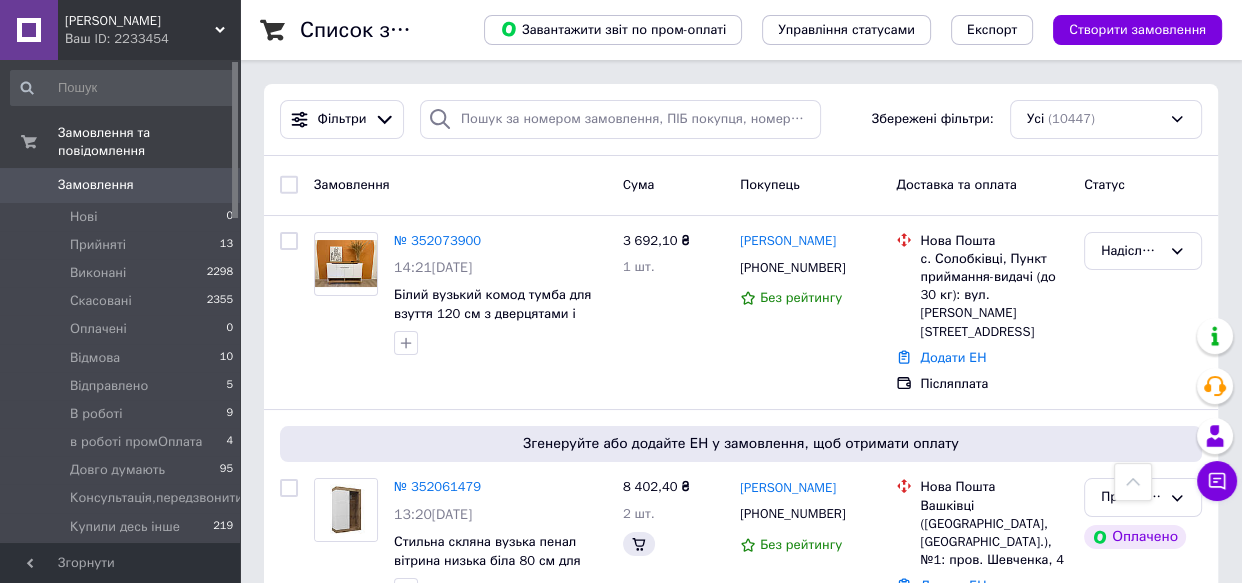 click 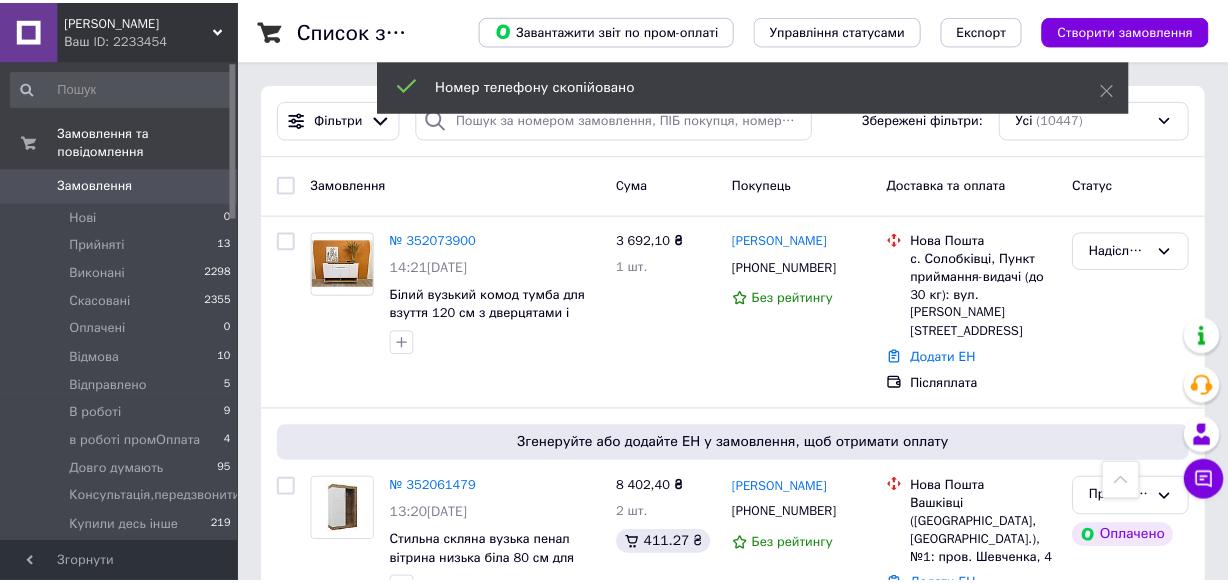 scroll, scrollTop: 363, scrollLeft: 0, axis: vertical 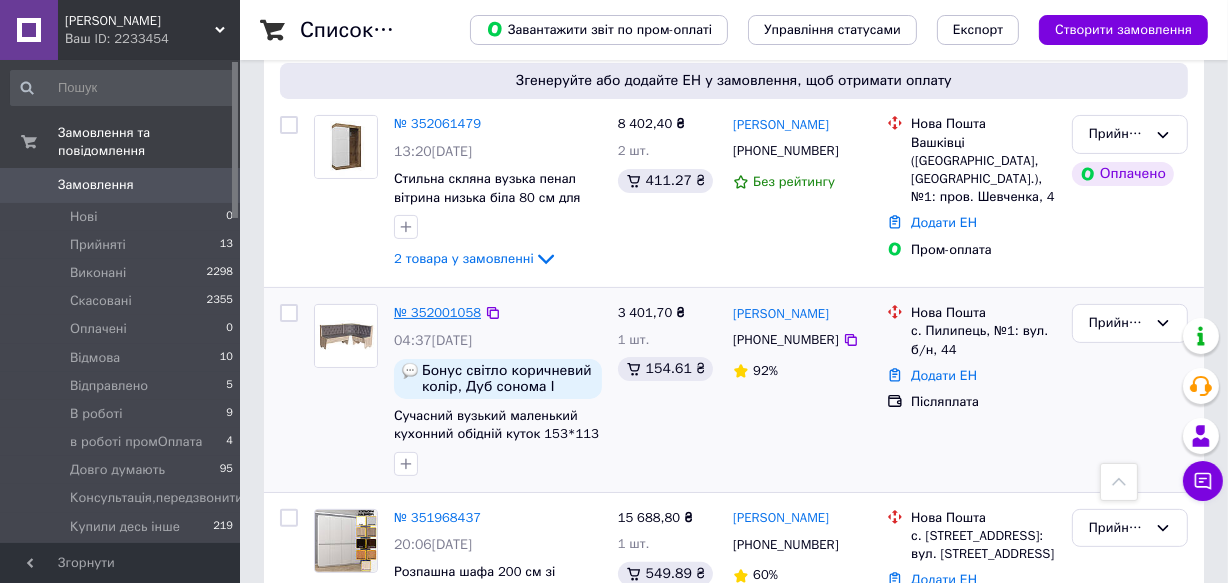 click on "№ 352001058" at bounding box center [437, 312] 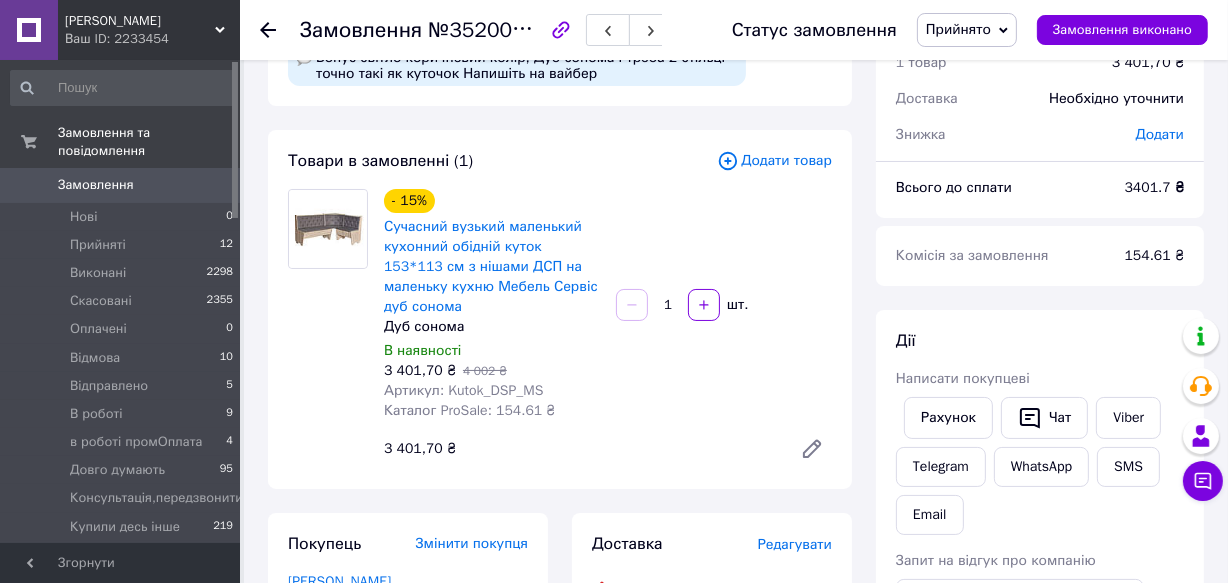 scroll, scrollTop: 0, scrollLeft: 0, axis: both 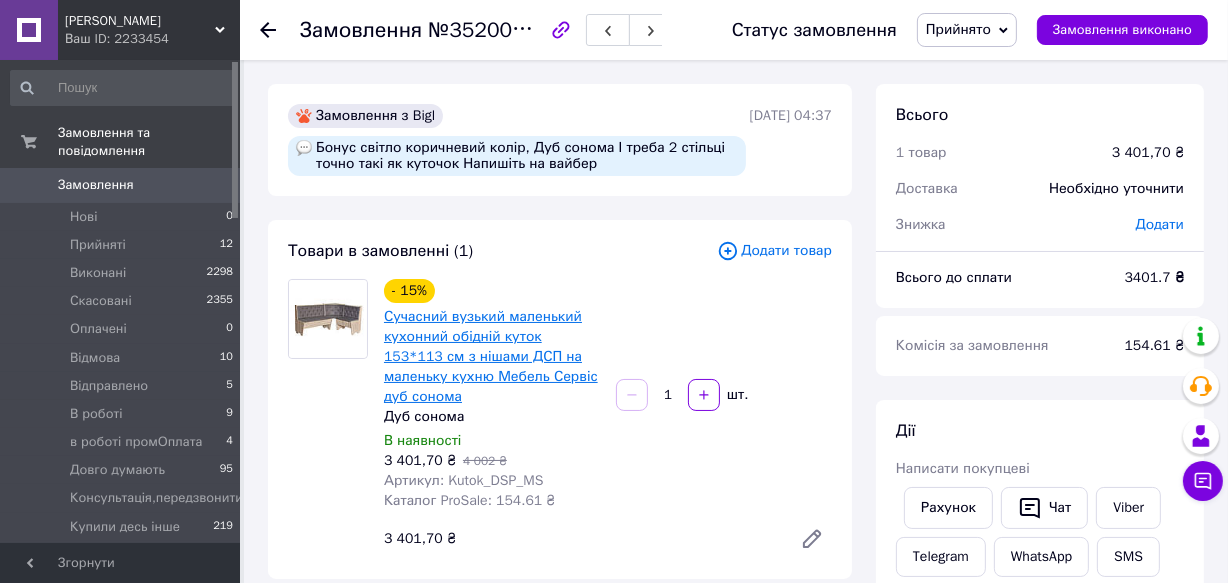 click on "Сучасний вузький маленький кухонний обідній куток 153*113 см з нішами ДСП на маленьку кухню Мебель Сервіс дуб сонома" at bounding box center (491, 356) 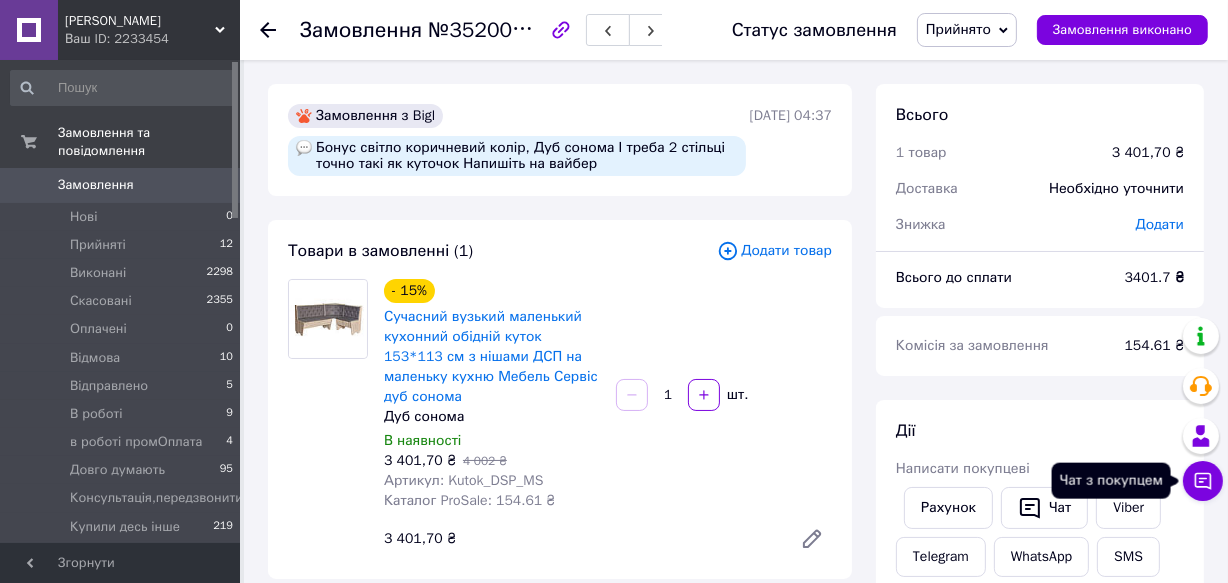 click 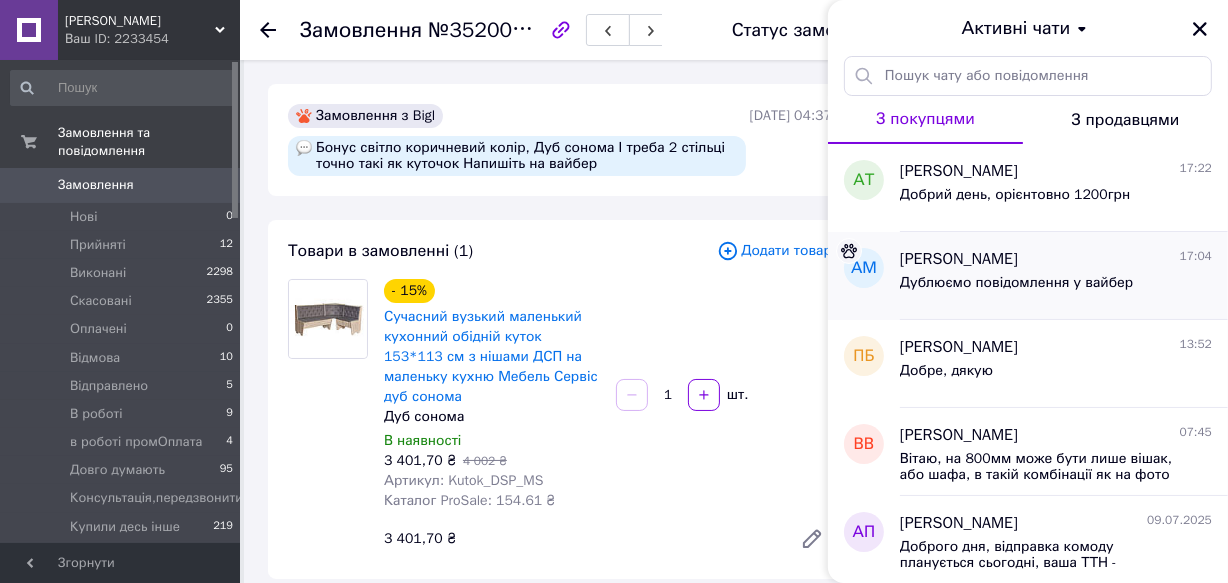 click on "Дублюємо повідомлення у вайбер" at bounding box center (1016, 283) 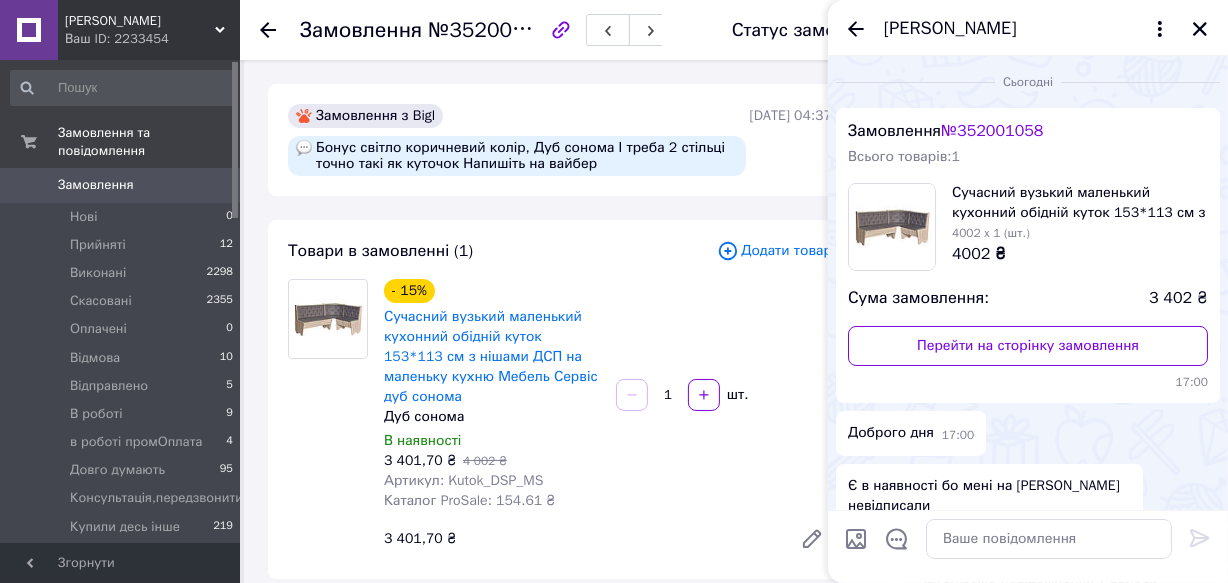 scroll, scrollTop: 100, scrollLeft: 0, axis: vertical 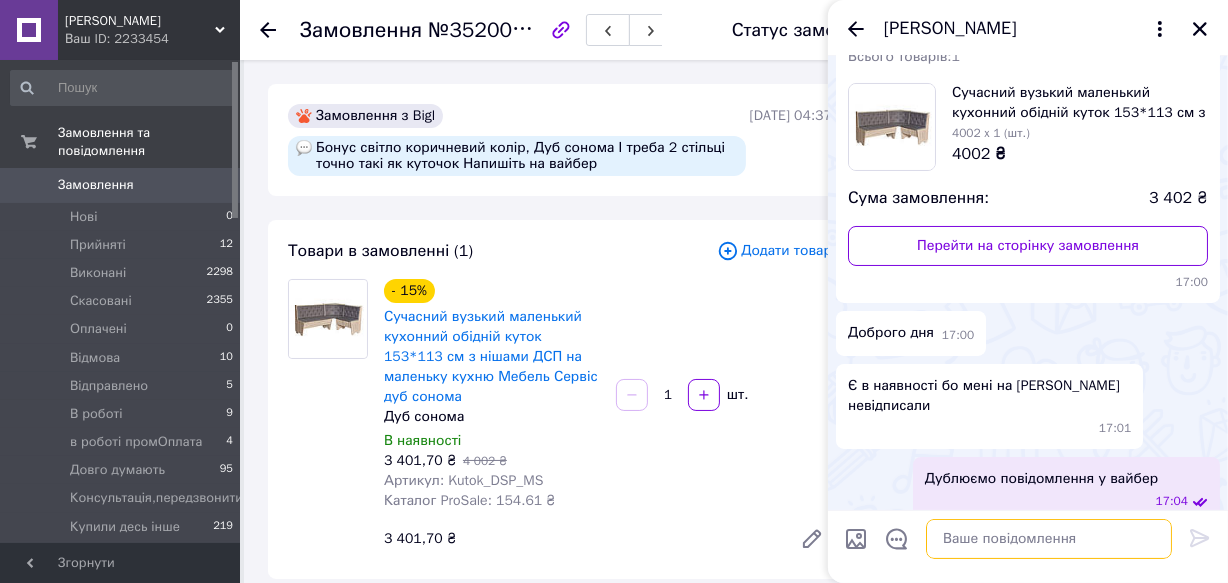 drag, startPoint x: 988, startPoint y: 552, endPoint x: 957, endPoint y: 531, distance: 37.44329 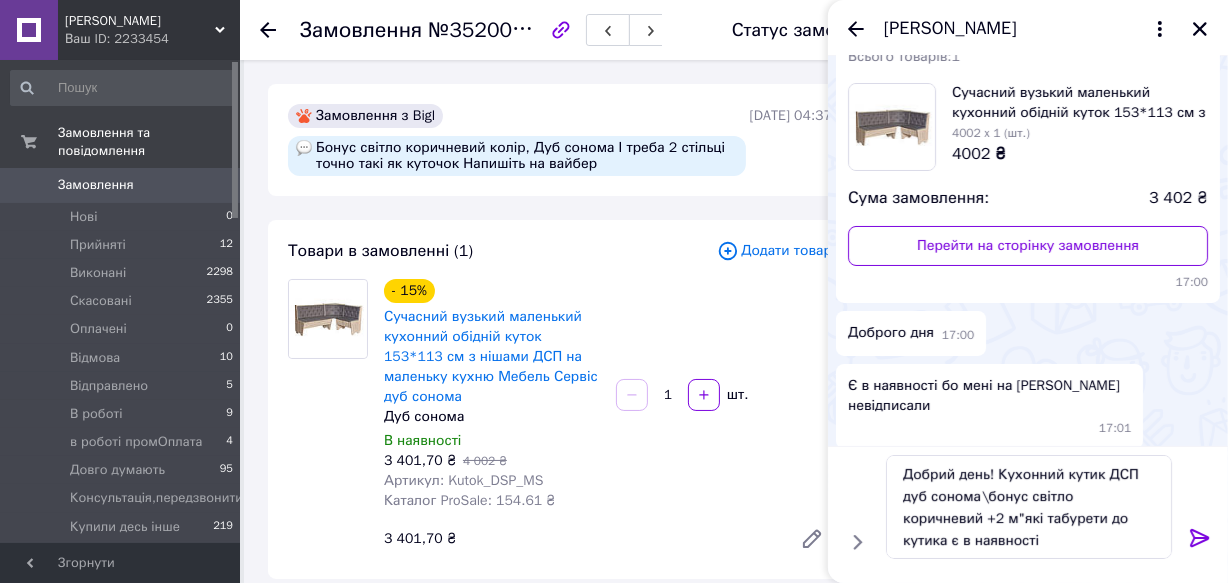 click 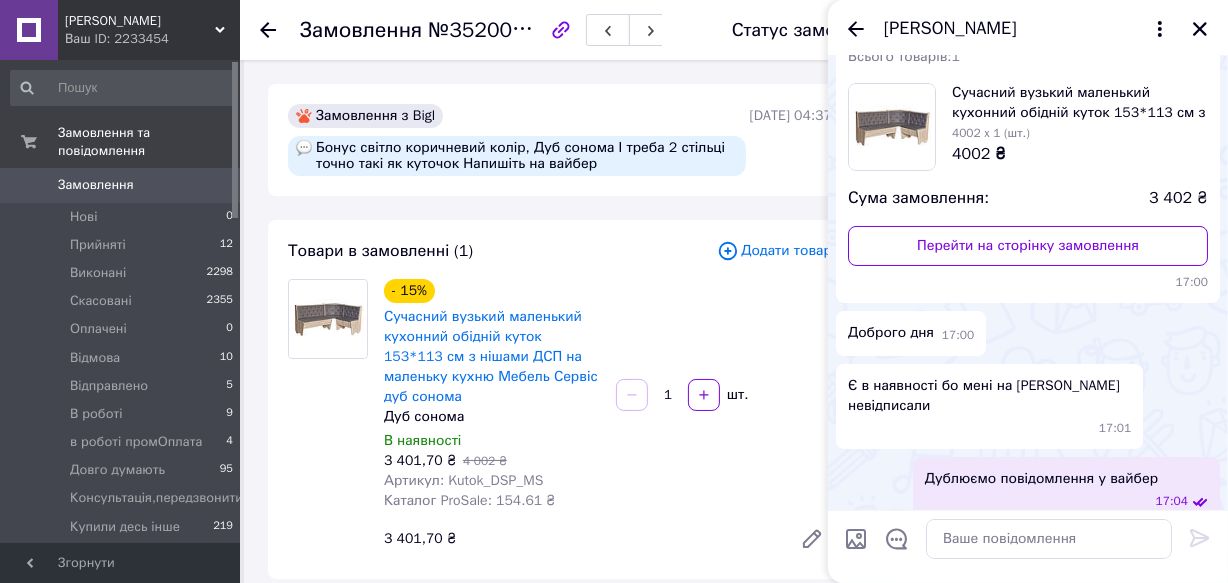 scroll, scrollTop: 213, scrollLeft: 0, axis: vertical 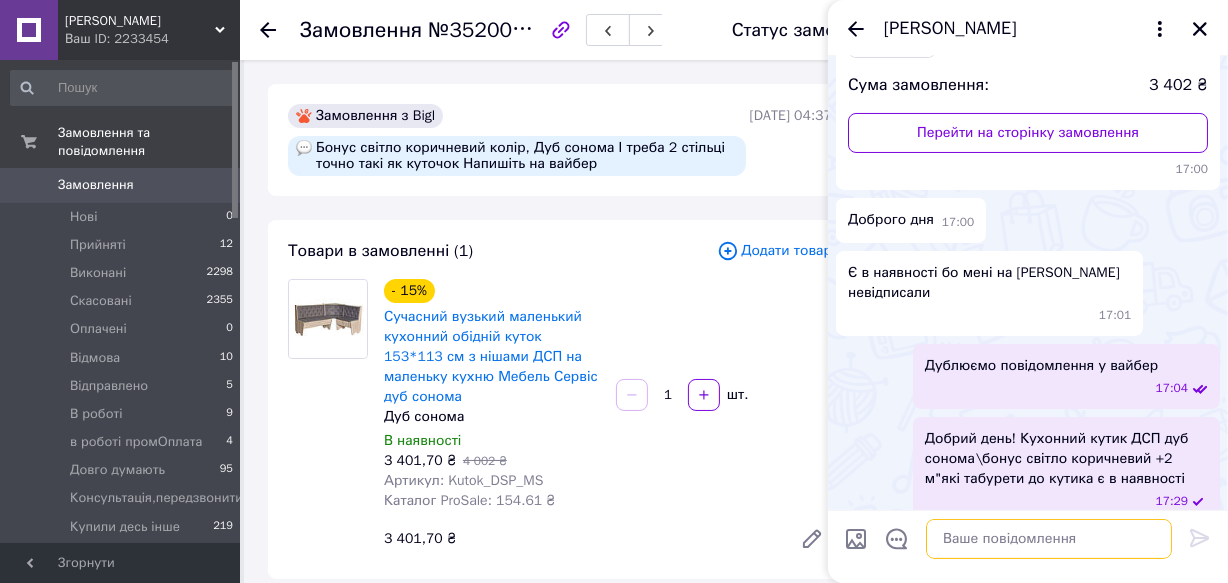 click at bounding box center [1049, 539] 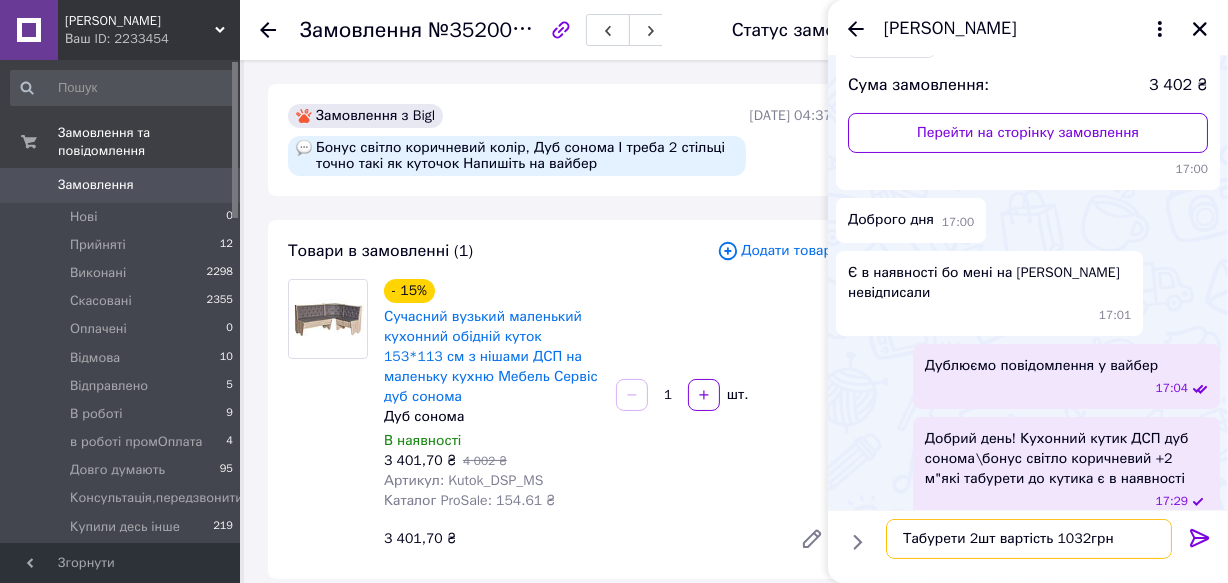 type 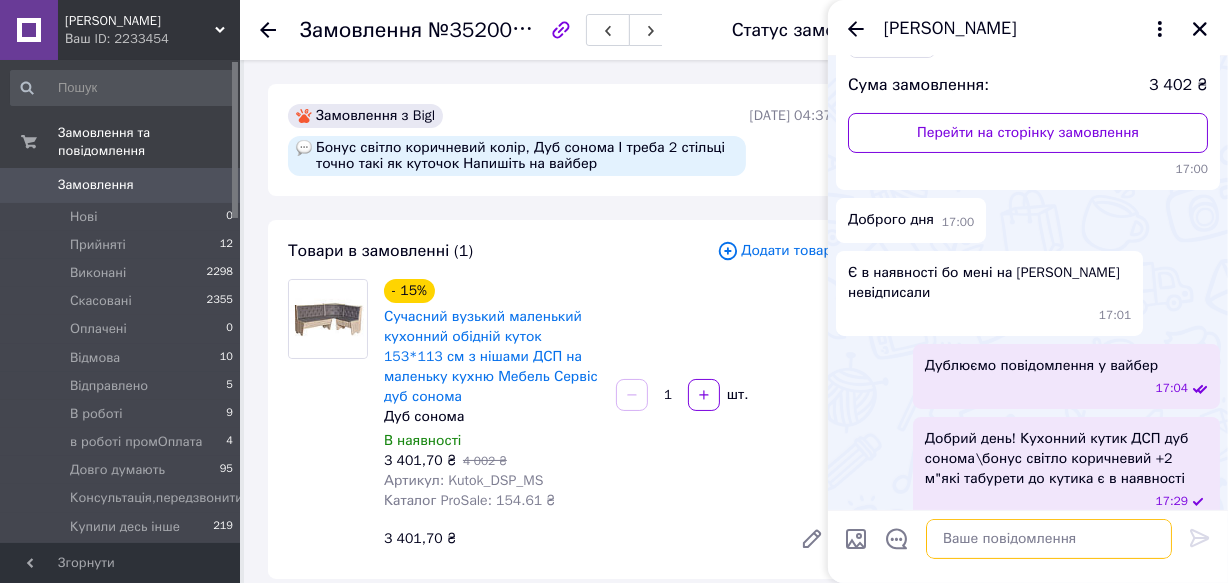 scroll, scrollTop: 266, scrollLeft: 0, axis: vertical 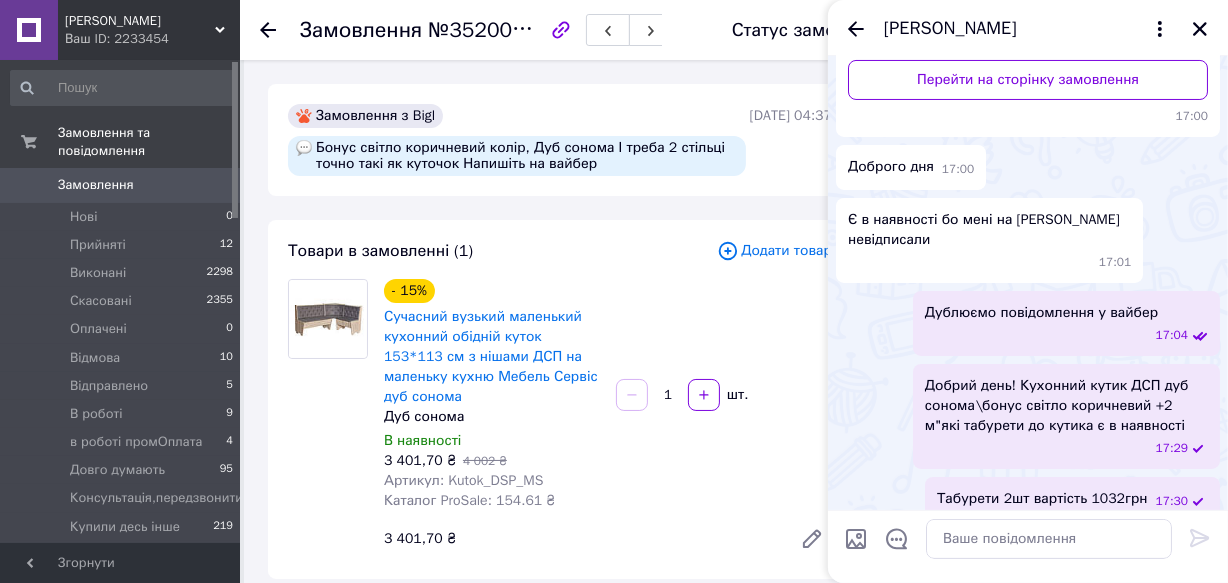 click on "[PERSON_NAME]" at bounding box center (1028, 29) 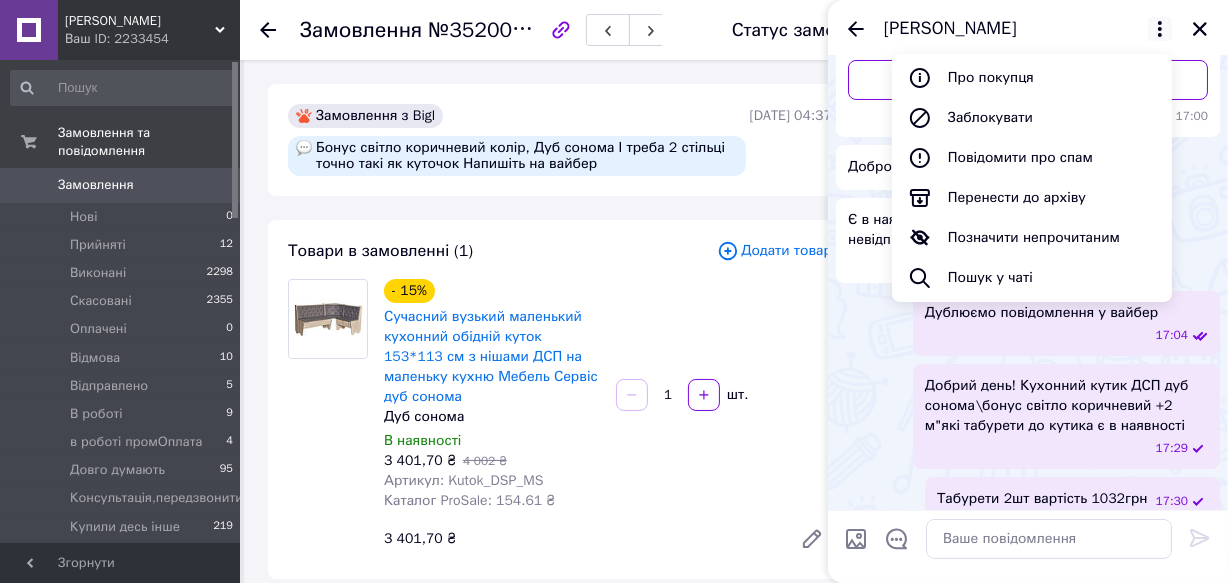 drag, startPoint x: 572, startPoint y: 179, endPoint x: 583, endPoint y: 168, distance: 15.556349 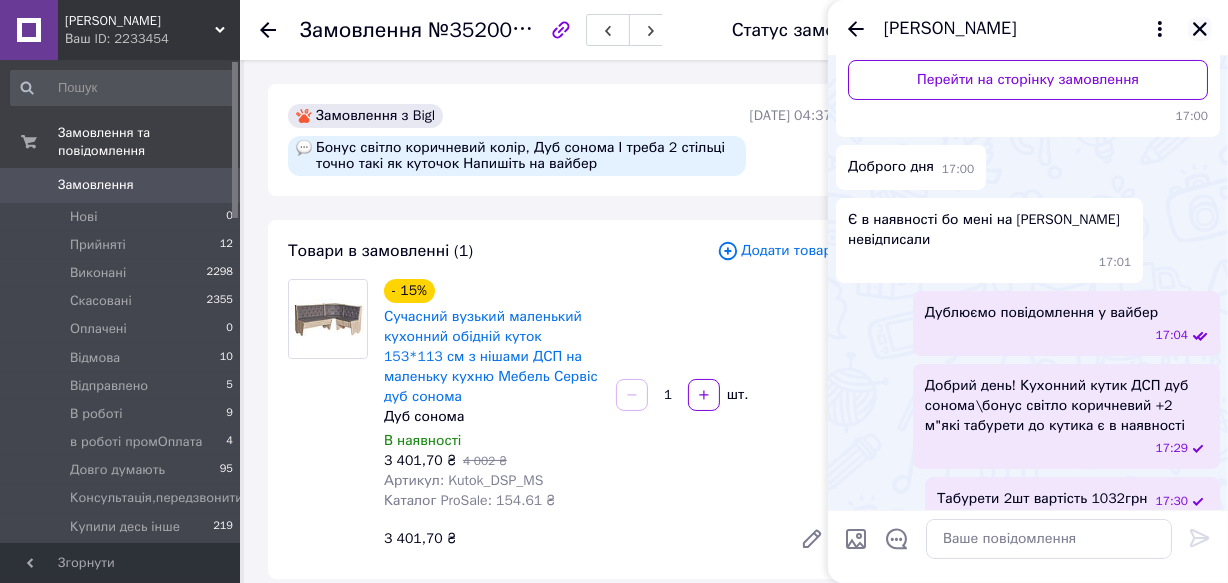 click 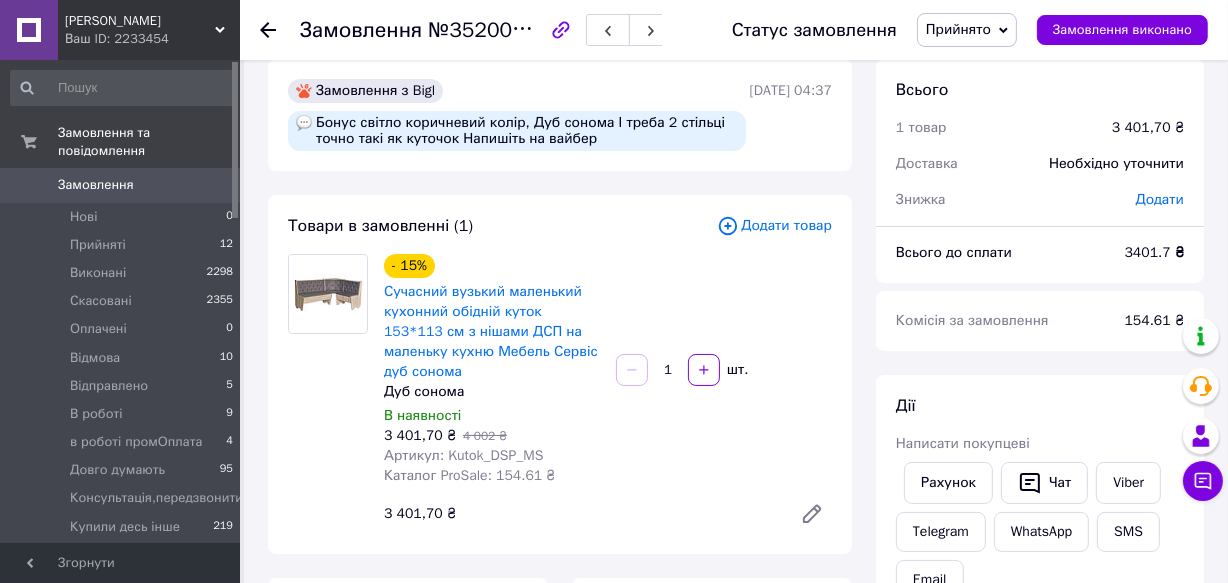 scroll, scrollTop: 0, scrollLeft: 0, axis: both 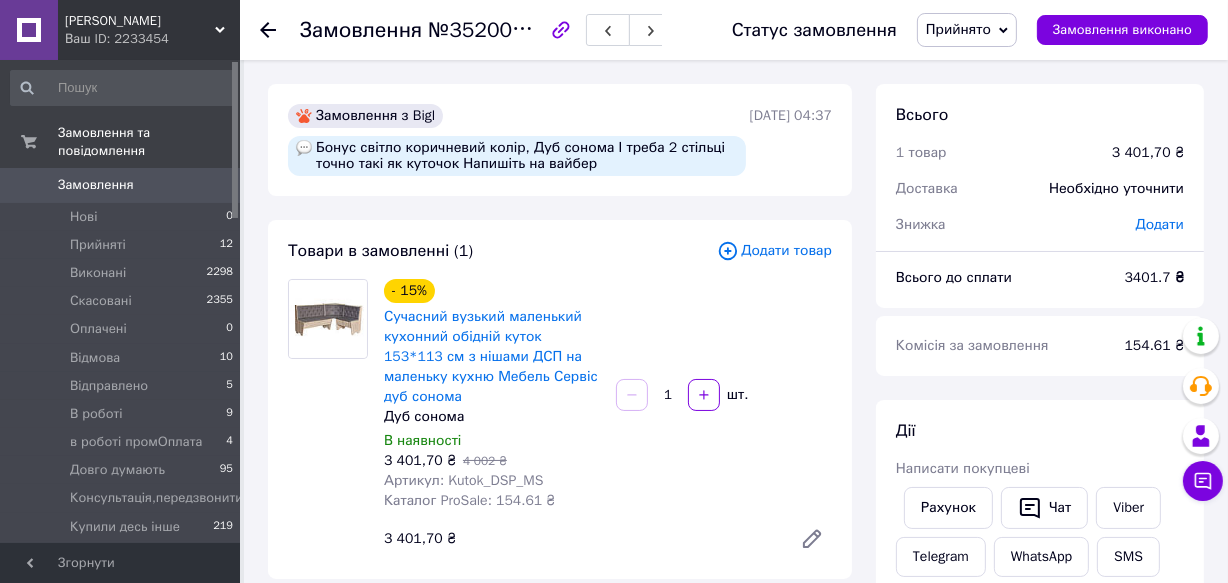 click on "Замовлення" at bounding box center [96, 185] 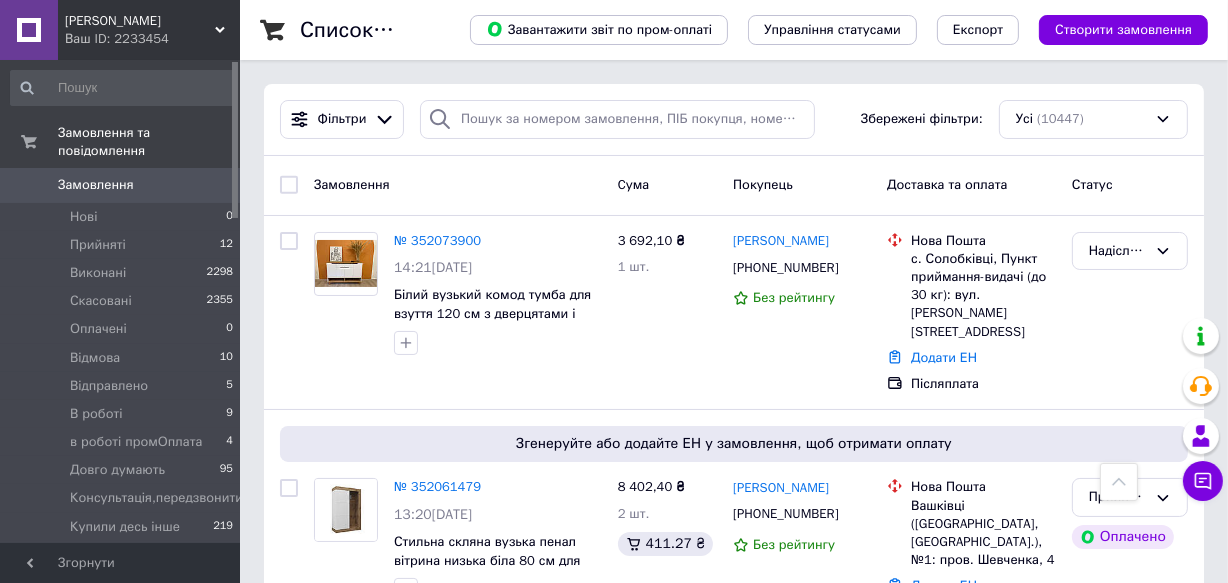 scroll, scrollTop: 1000, scrollLeft: 0, axis: vertical 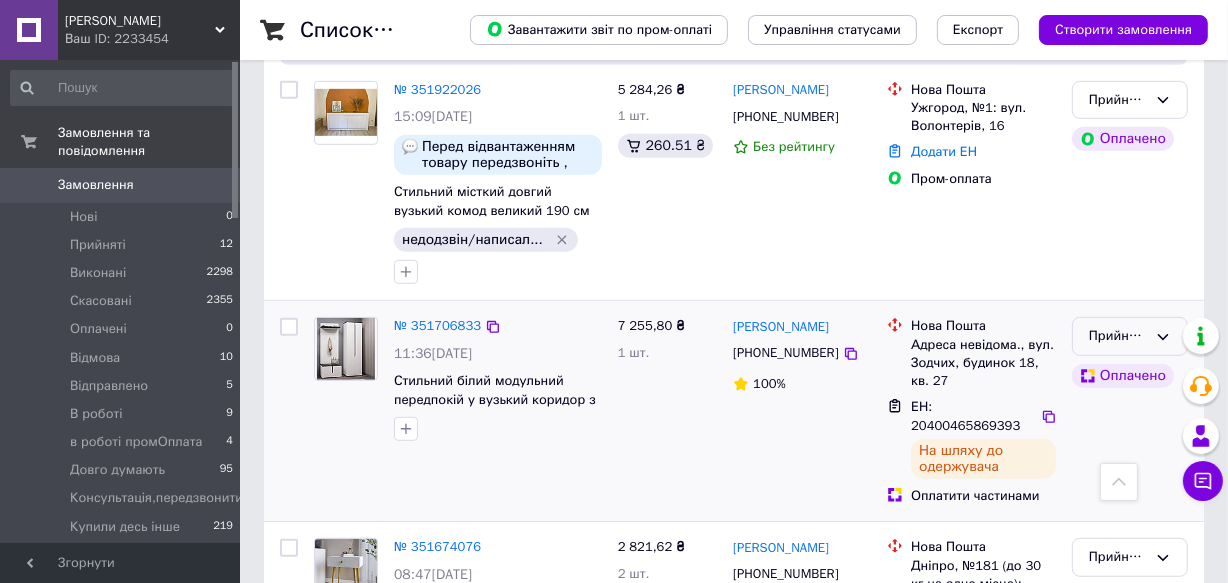 click 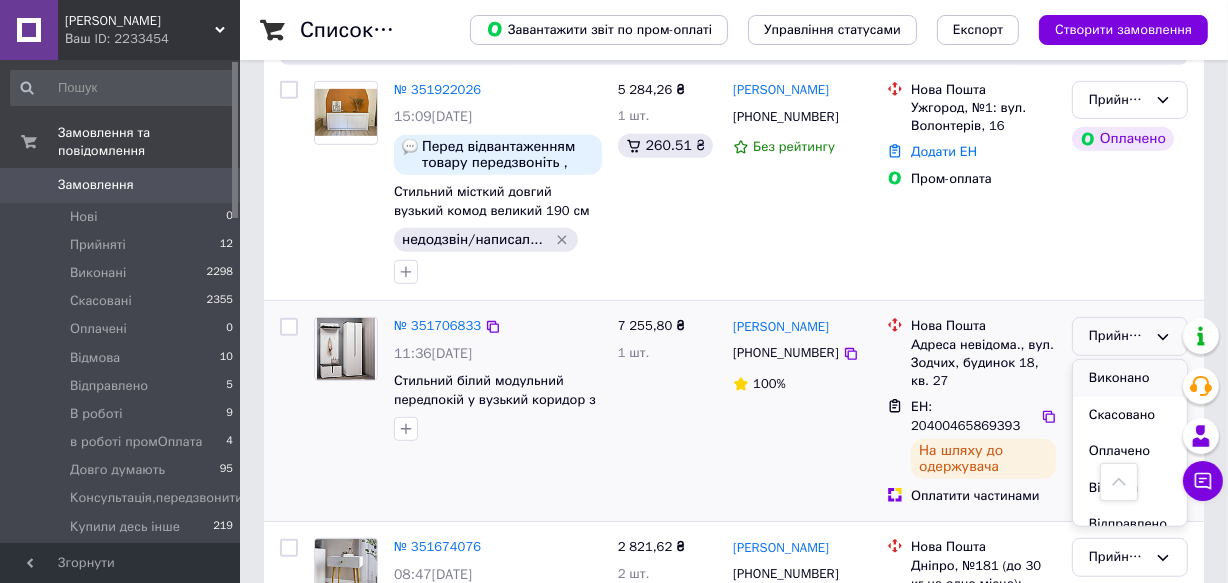 scroll, scrollTop: 90, scrollLeft: 0, axis: vertical 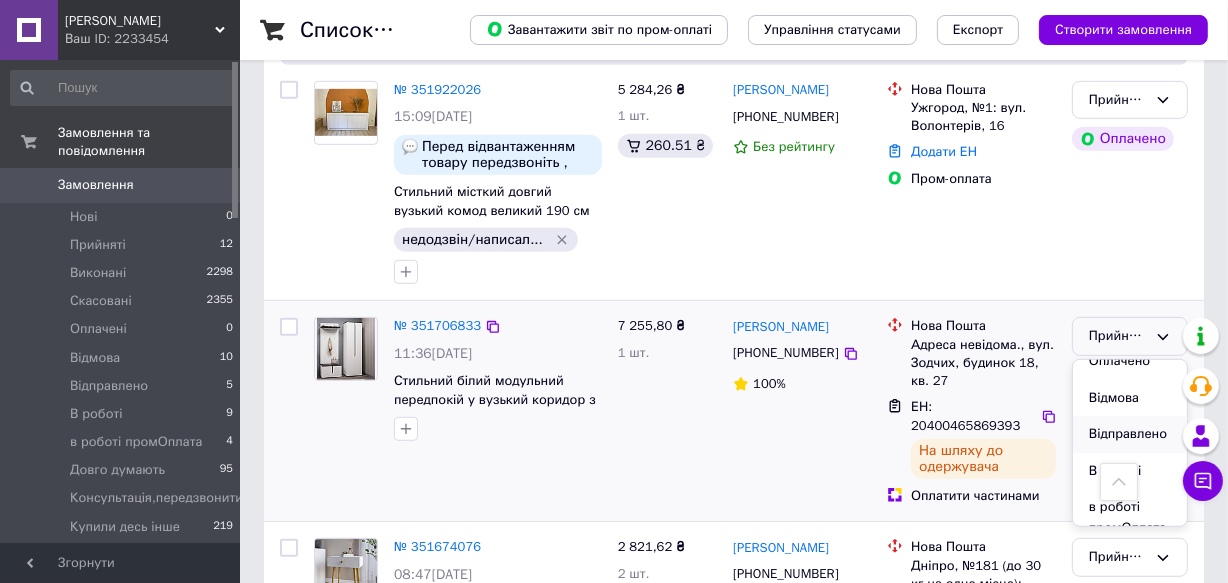 click on "Відправлено" at bounding box center (1130, 434) 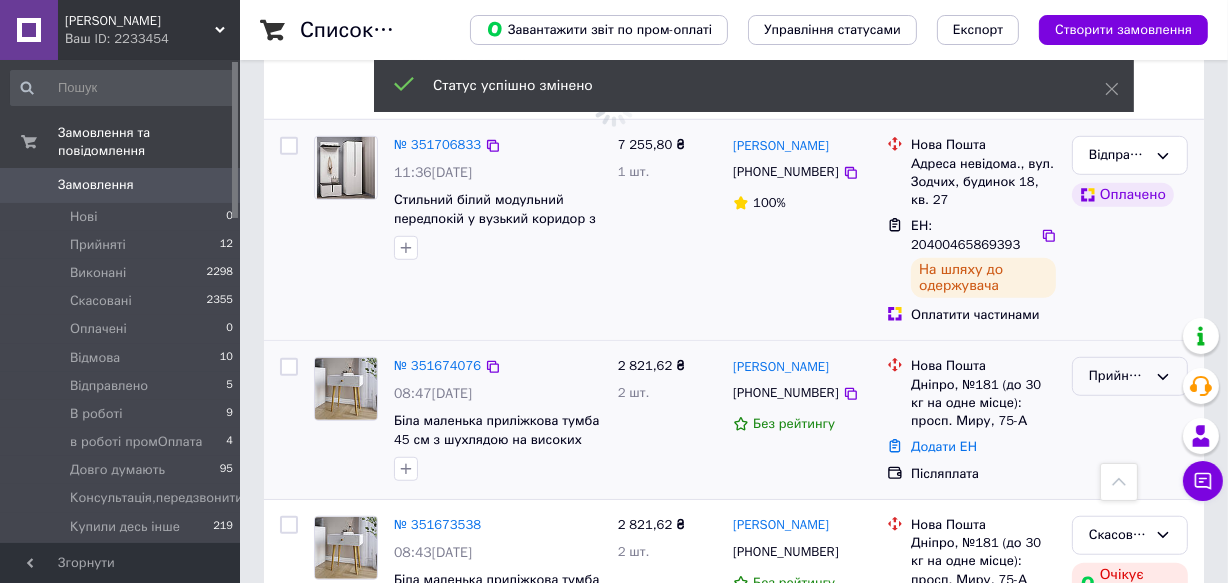 scroll, scrollTop: 1363, scrollLeft: 0, axis: vertical 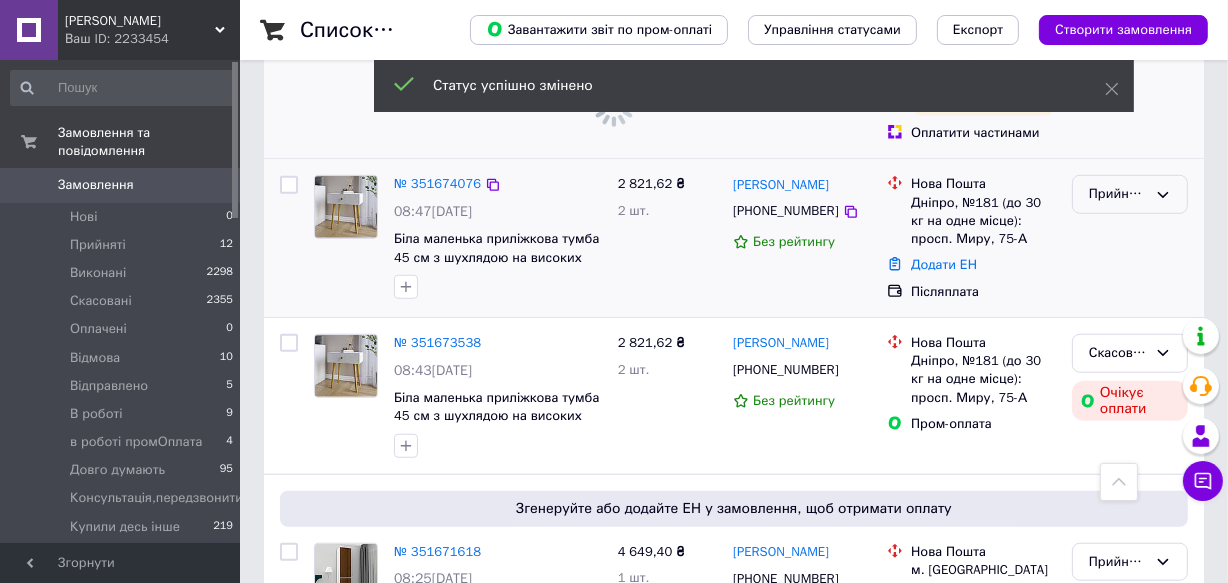 click 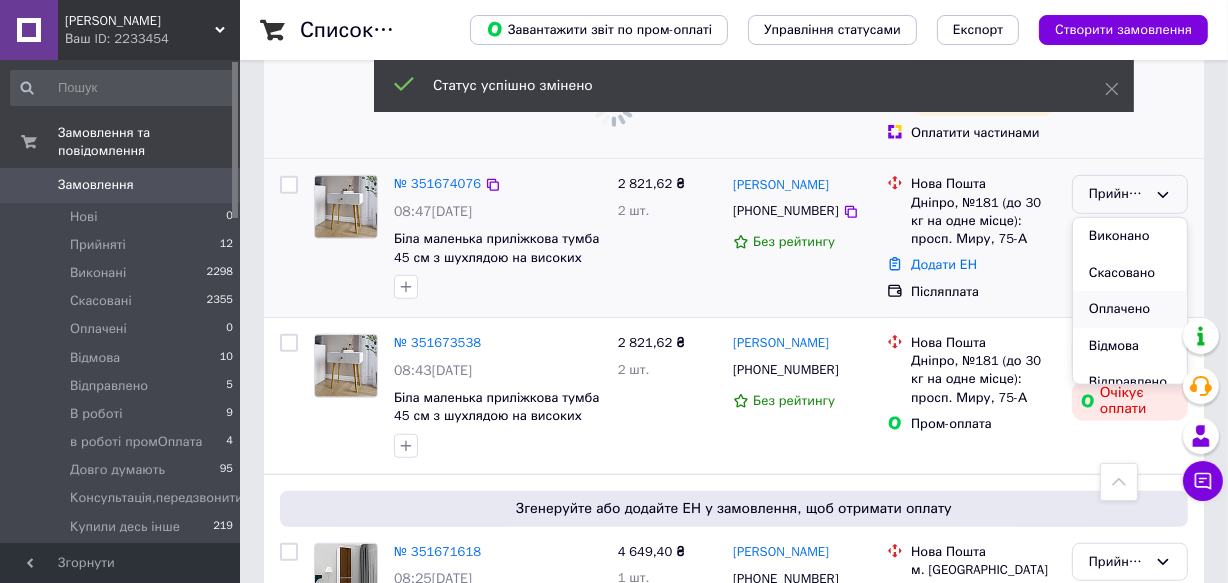 scroll, scrollTop: 90, scrollLeft: 0, axis: vertical 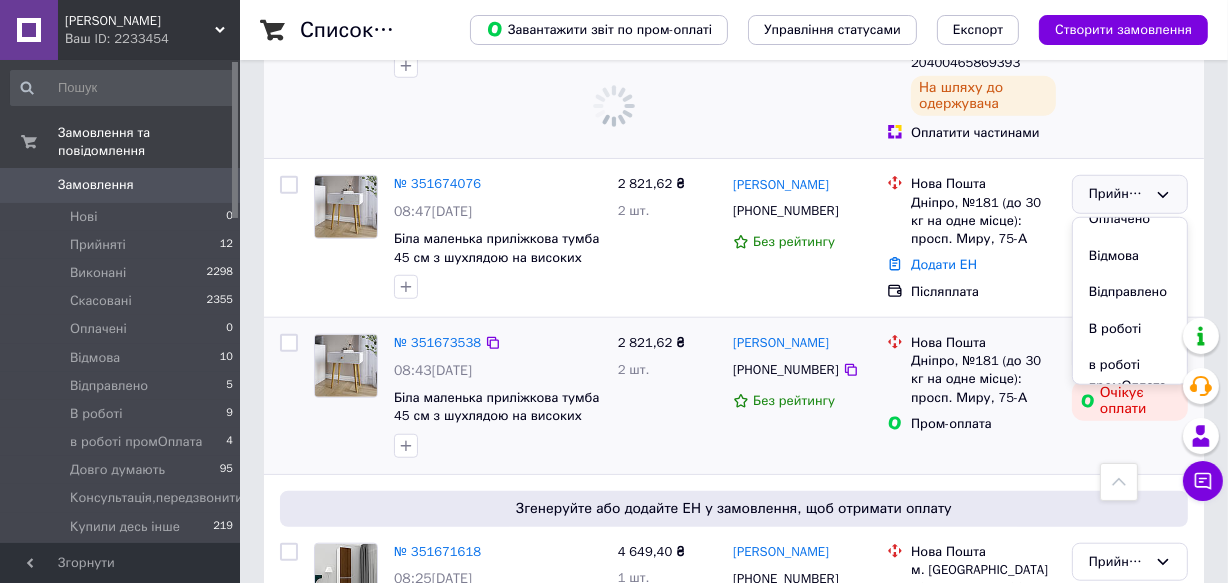 click on "В роботі" at bounding box center [1130, 329] 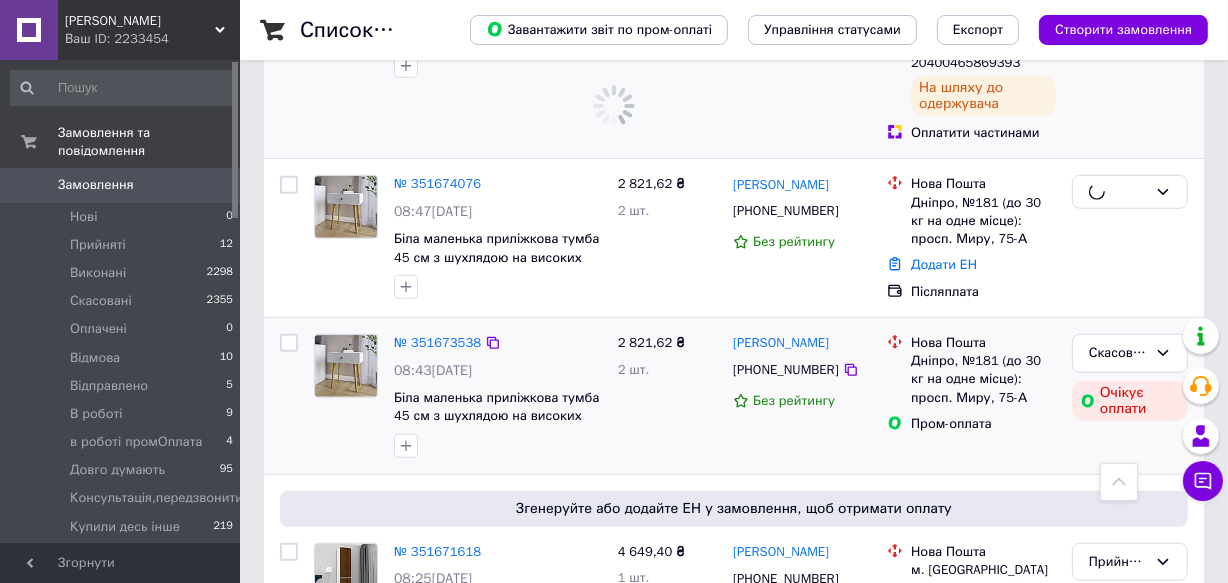 scroll, scrollTop: 1454, scrollLeft: 0, axis: vertical 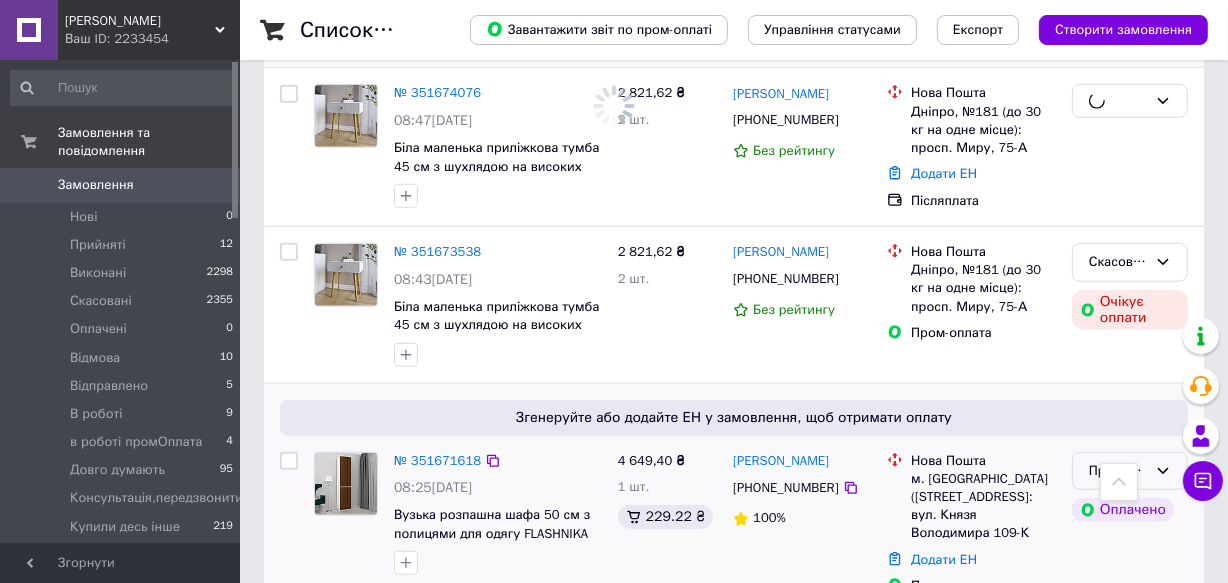 click on "Скасовано Очікує оплати" at bounding box center (1130, 305) 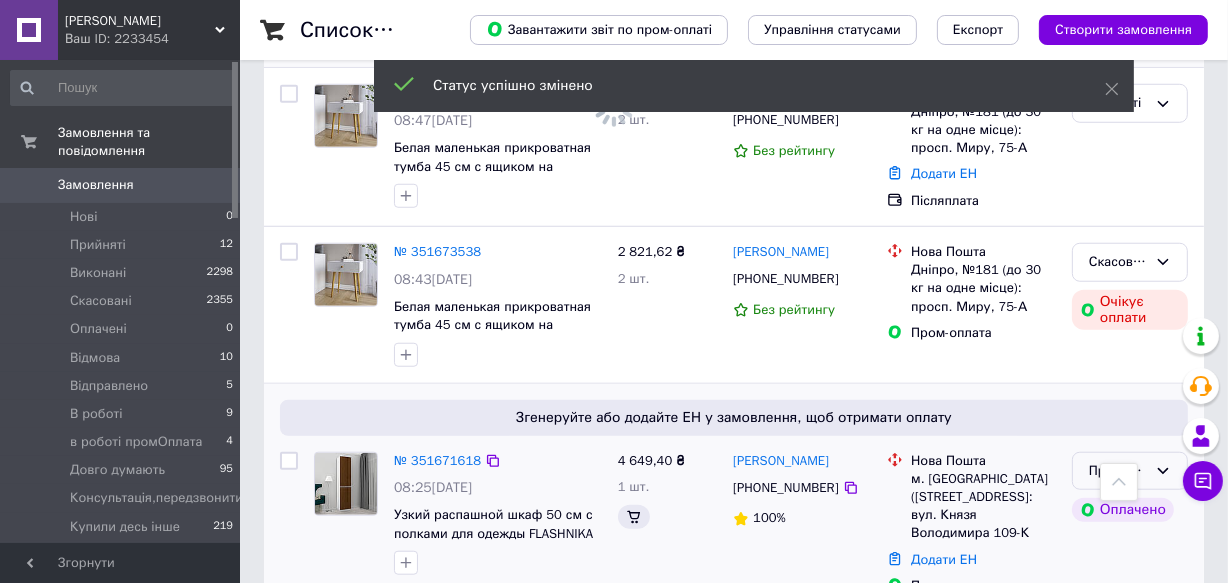 click 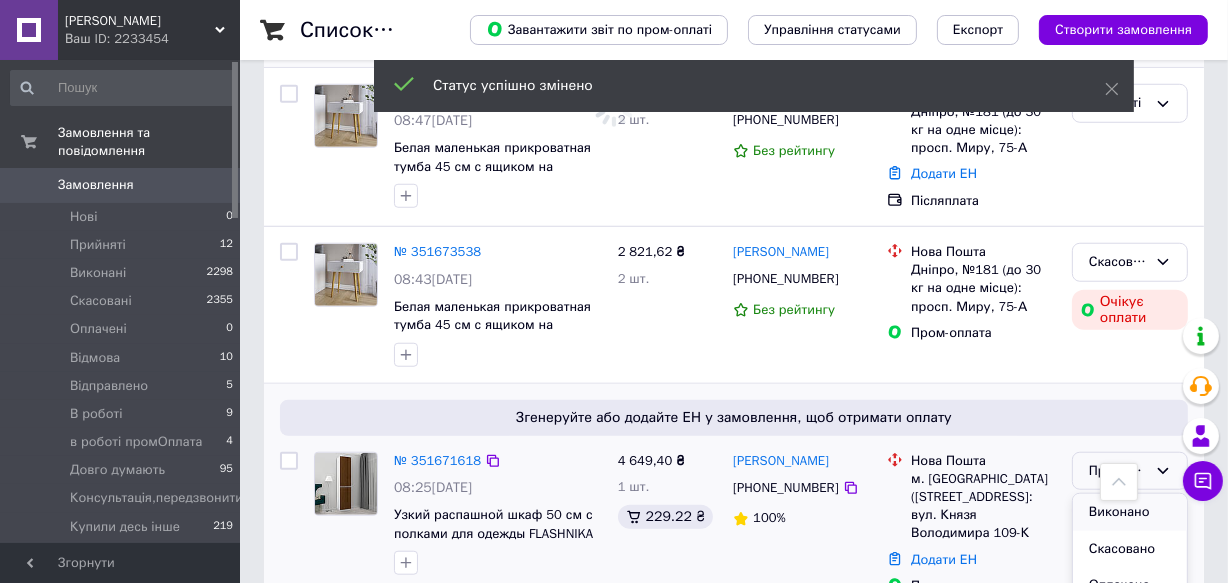 scroll, scrollTop: 1636, scrollLeft: 0, axis: vertical 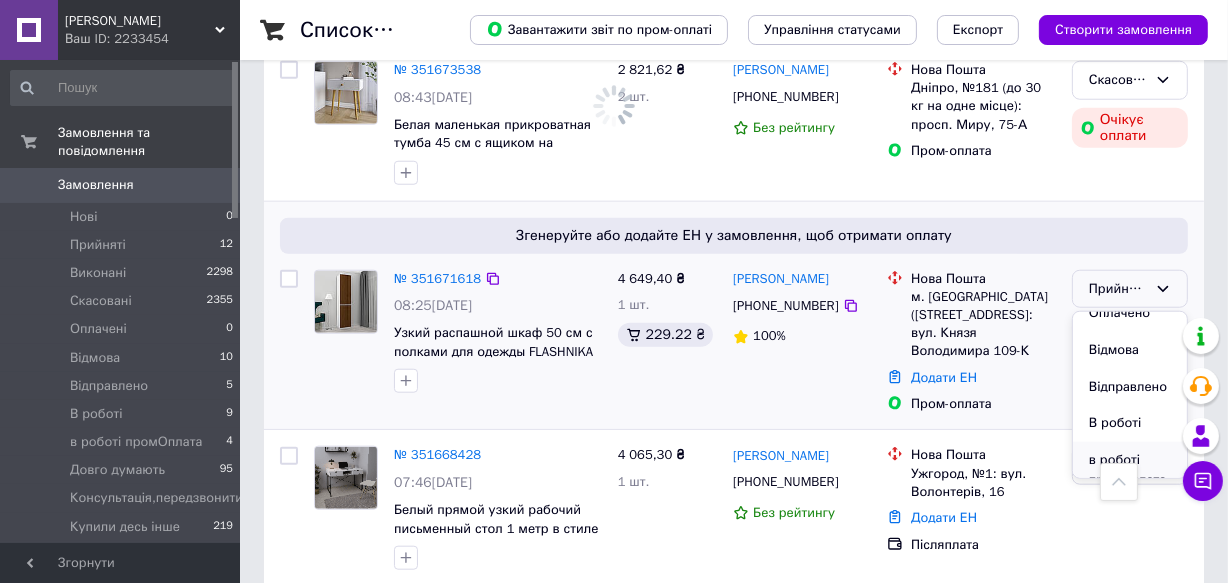 click on "в роботі промОплата" at bounding box center (1130, 470) 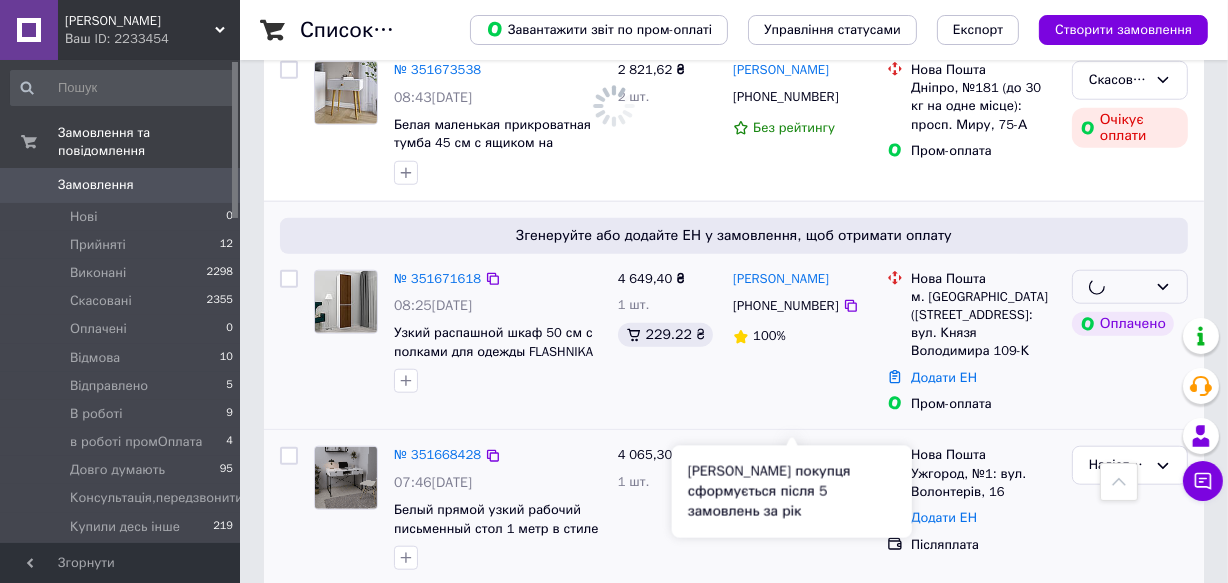 click 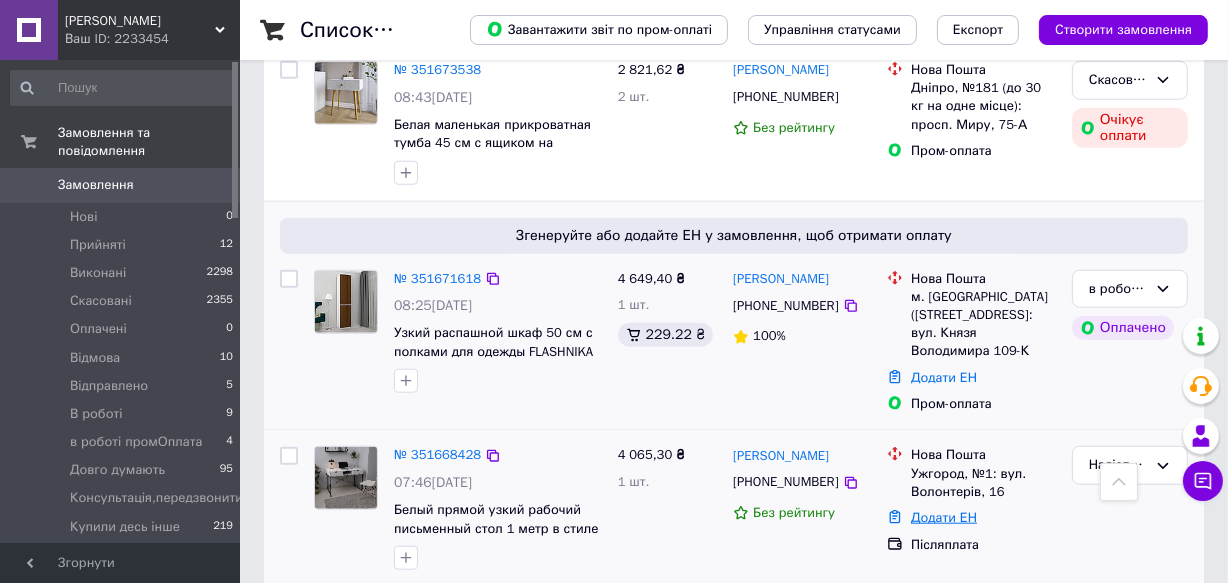 click on "Додати ЕН" at bounding box center (944, 517) 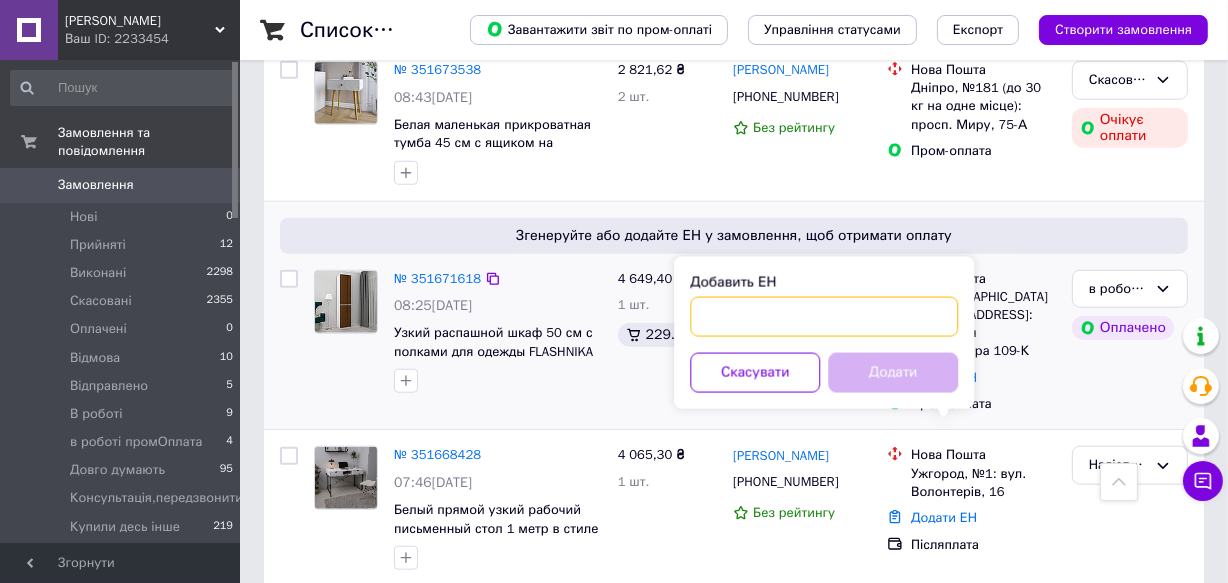 click on "Добавить ЕН" at bounding box center [824, 317] 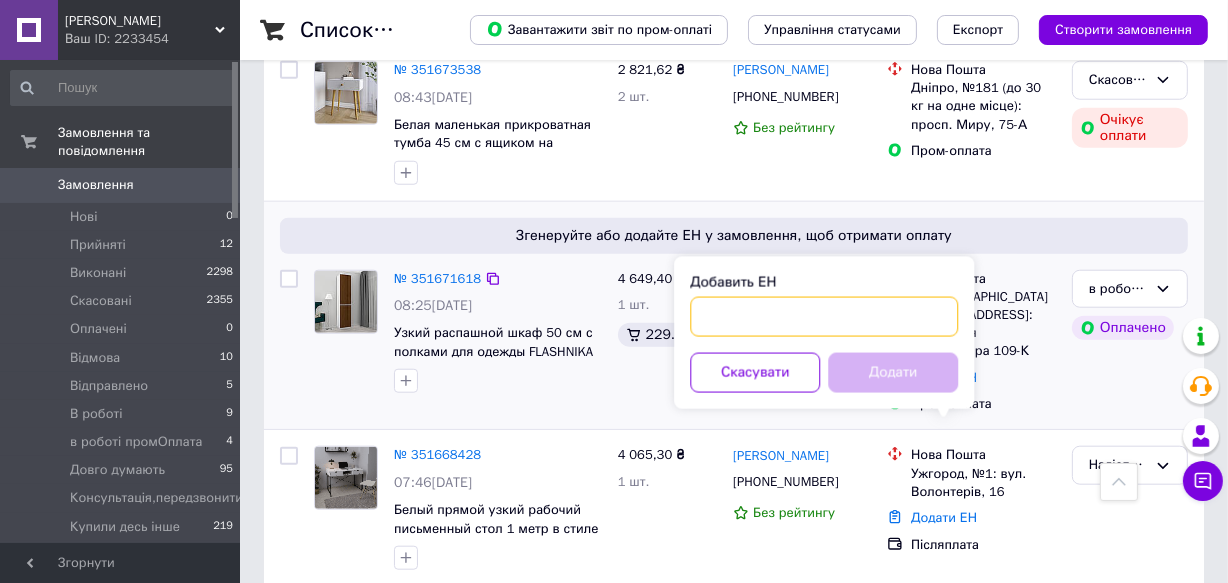paste on "20400466019808" 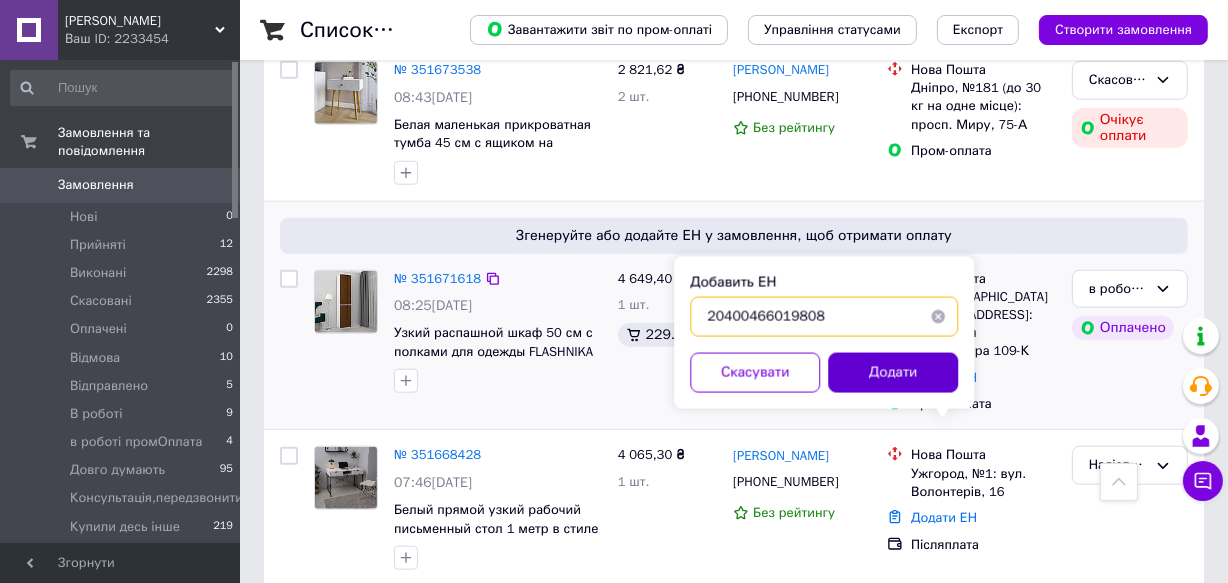 type on "20400466019808" 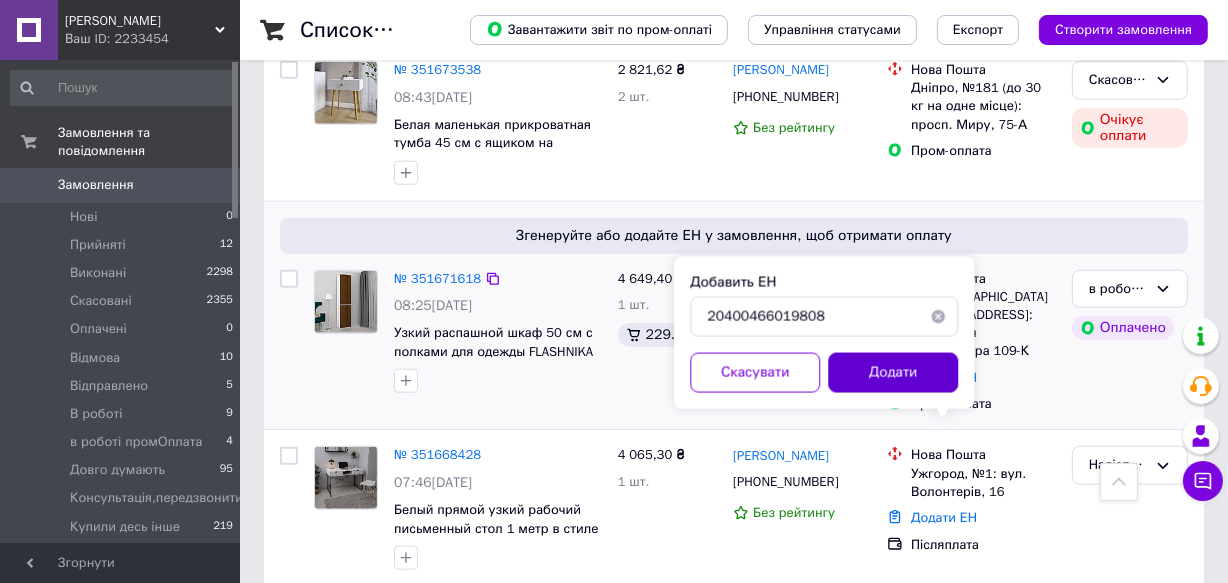 click on "Додати" at bounding box center (893, 373) 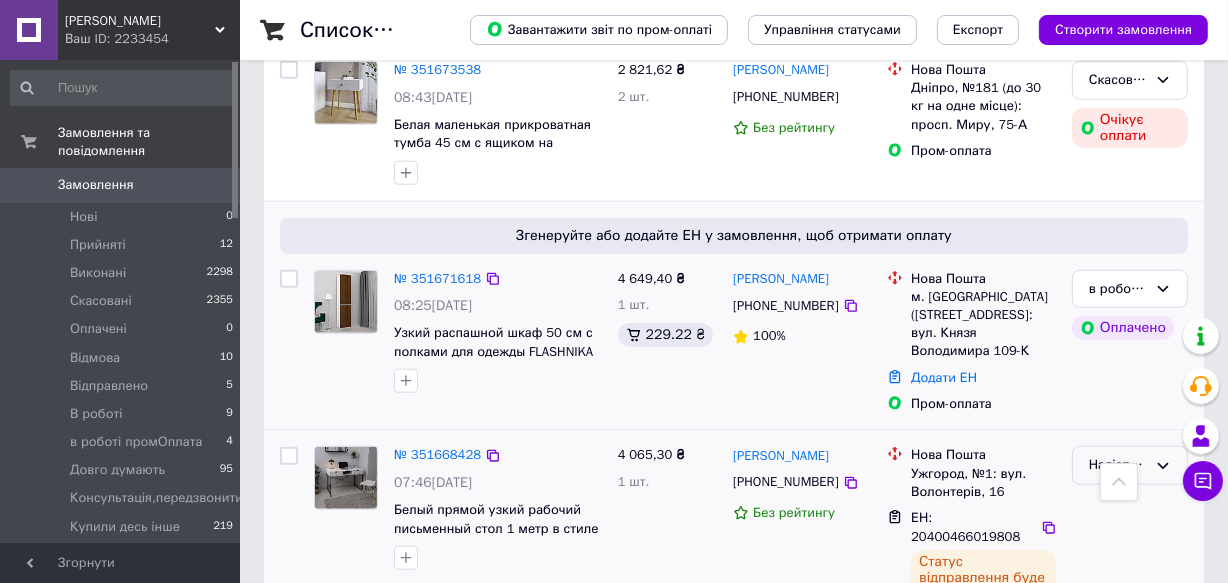 click on "Надіслані реквізити" at bounding box center [1130, 465] 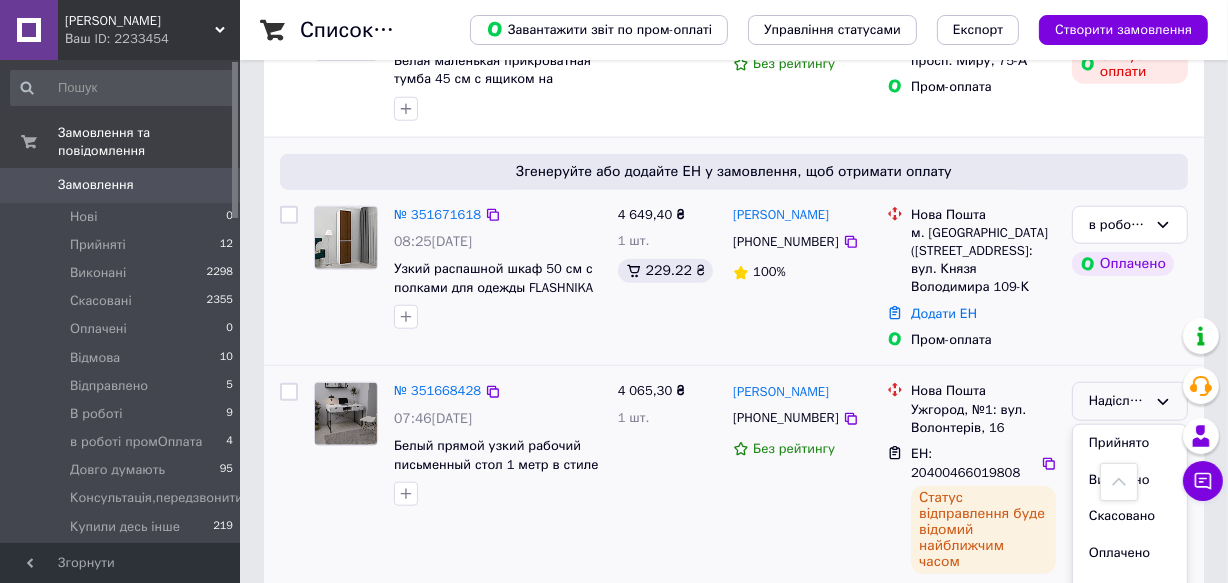 scroll, scrollTop: 1727, scrollLeft: 0, axis: vertical 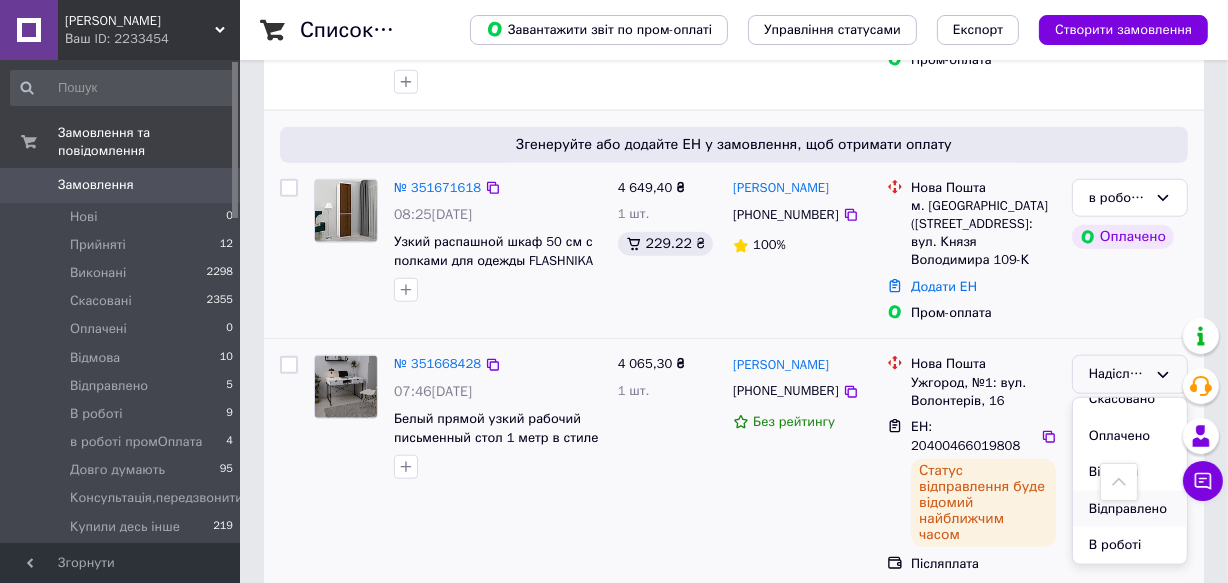 click on "Відправлено" at bounding box center (1130, 509) 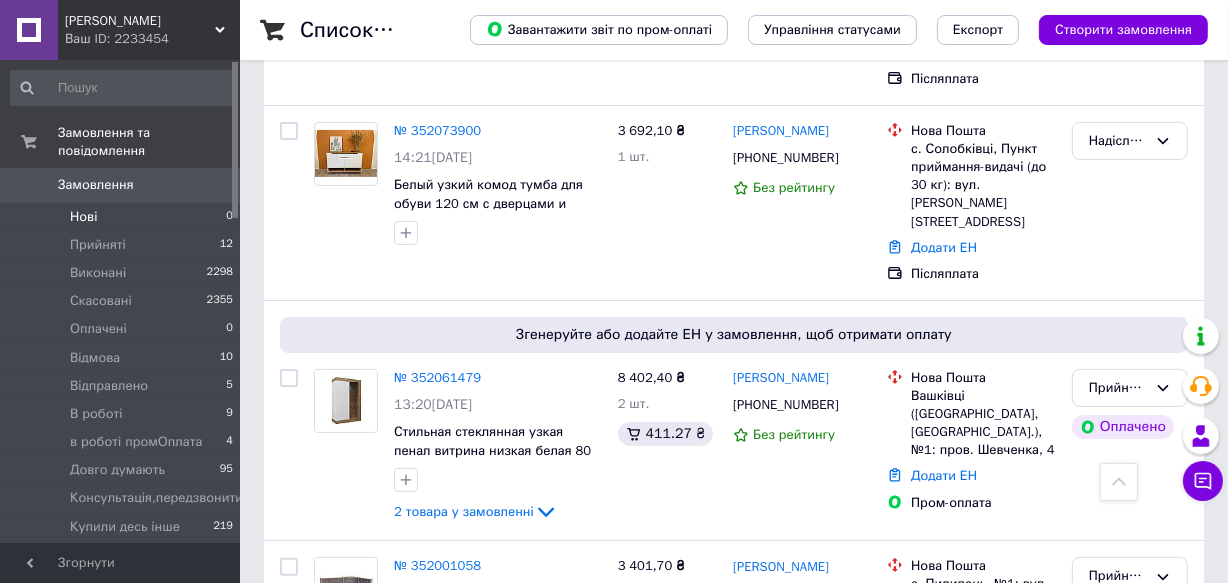 scroll, scrollTop: 194, scrollLeft: 0, axis: vertical 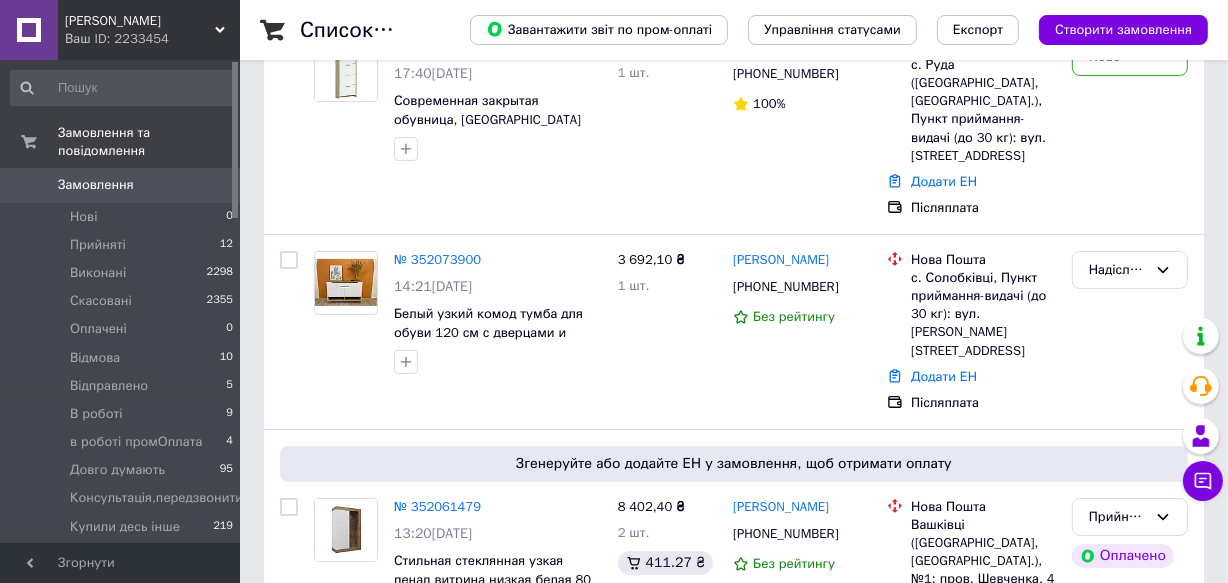 click on "Замовлення" at bounding box center (96, 185) 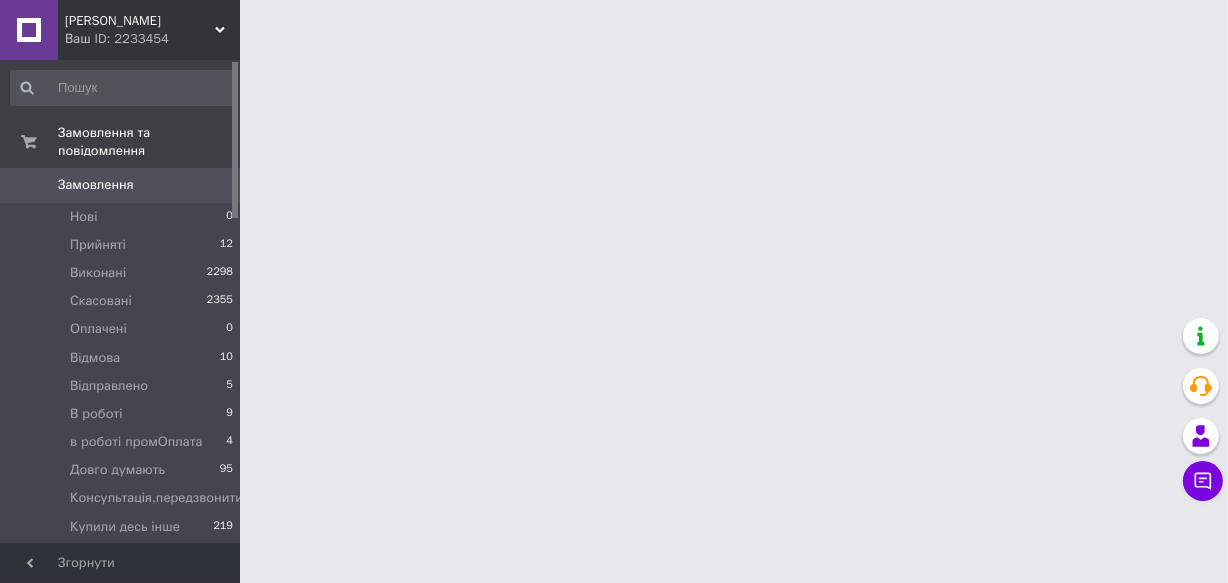 scroll, scrollTop: 0, scrollLeft: 0, axis: both 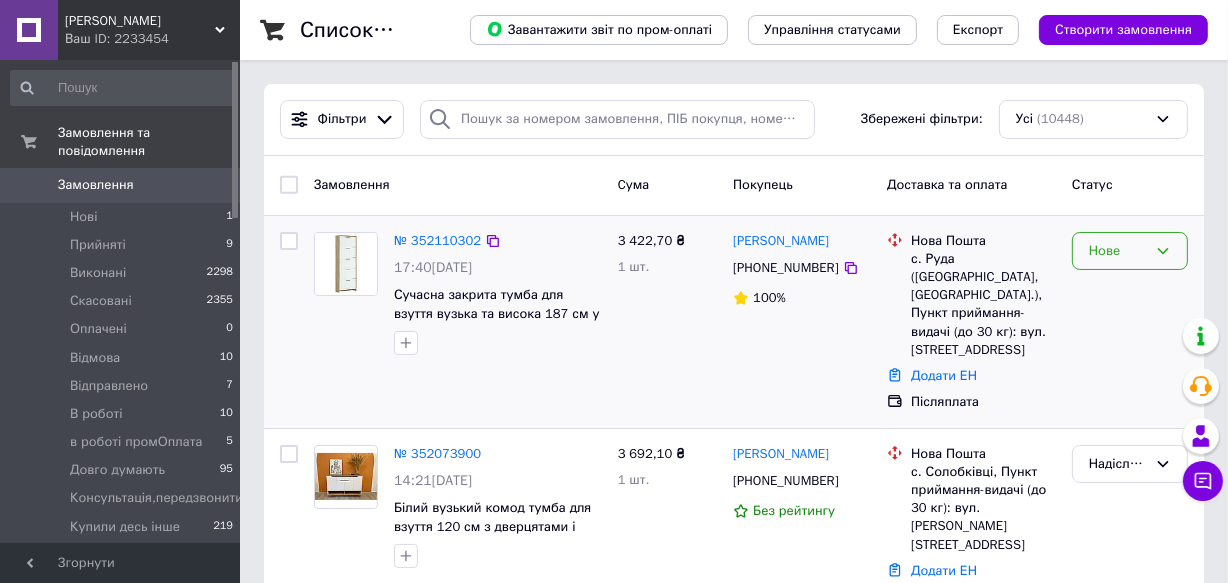click on "Нове" at bounding box center [1130, 251] 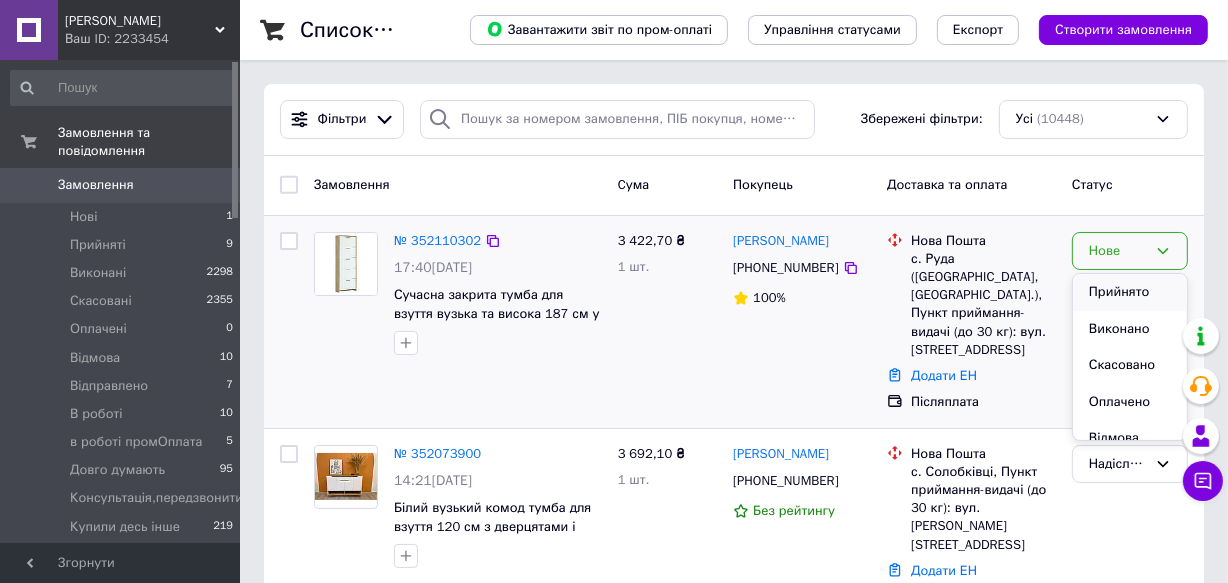 click on "Прийнято" at bounding box center [1130, 292] 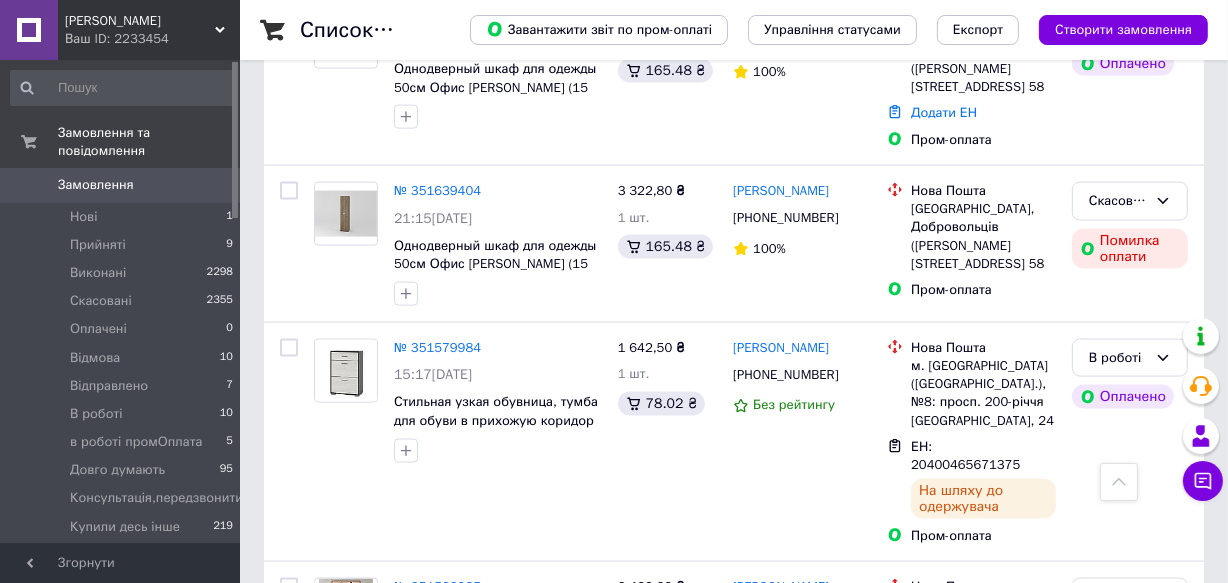 scroll, scrollTop: 2636, scrollLeft: 0, axis: vertical 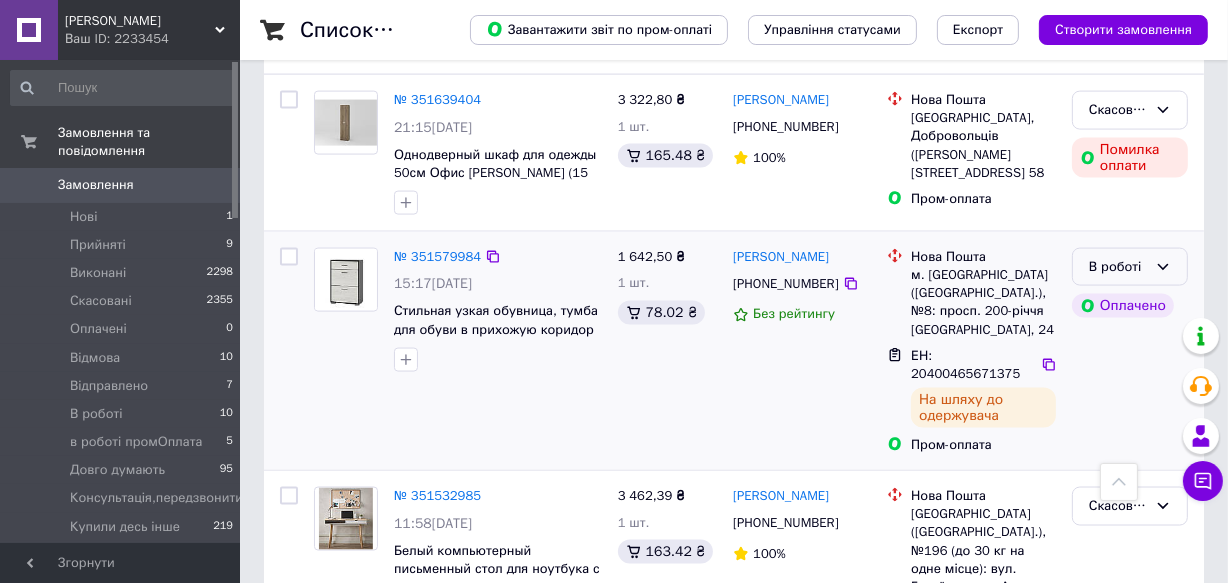 click 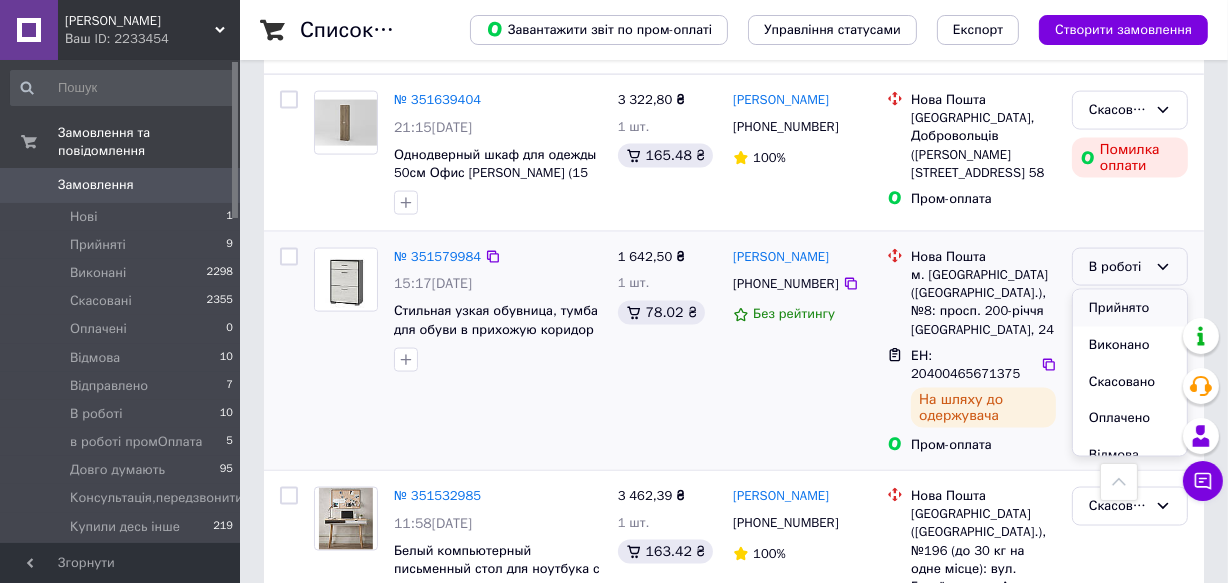 scroll, scrollTop: 90, scrollLeft: 0, axis: vertical 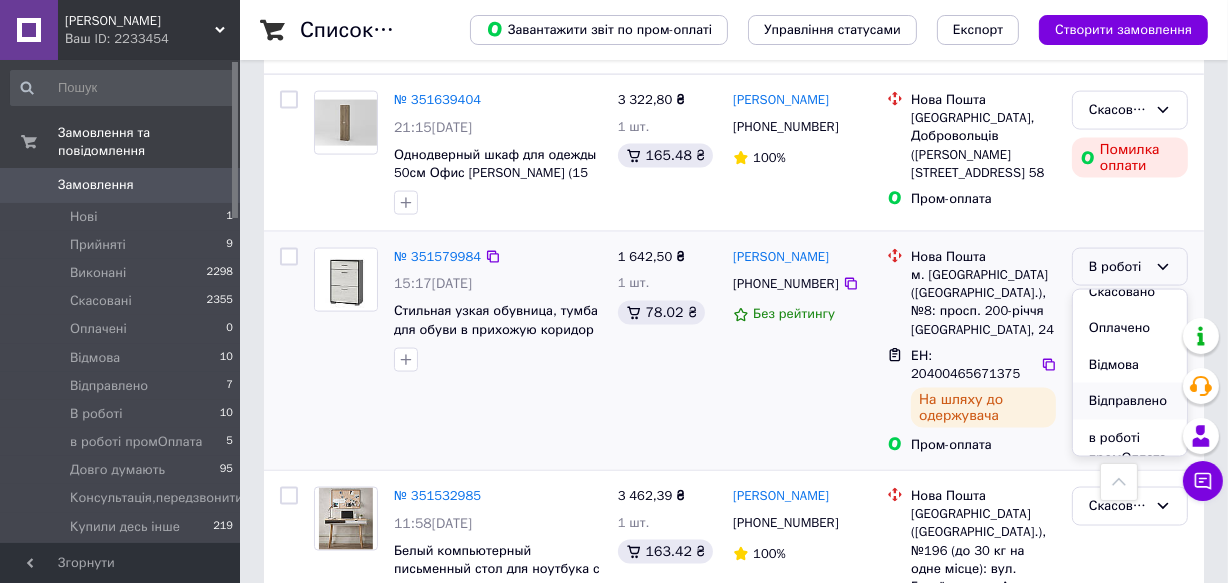 click on "Відправлено" at bounding box center (1130, 401) 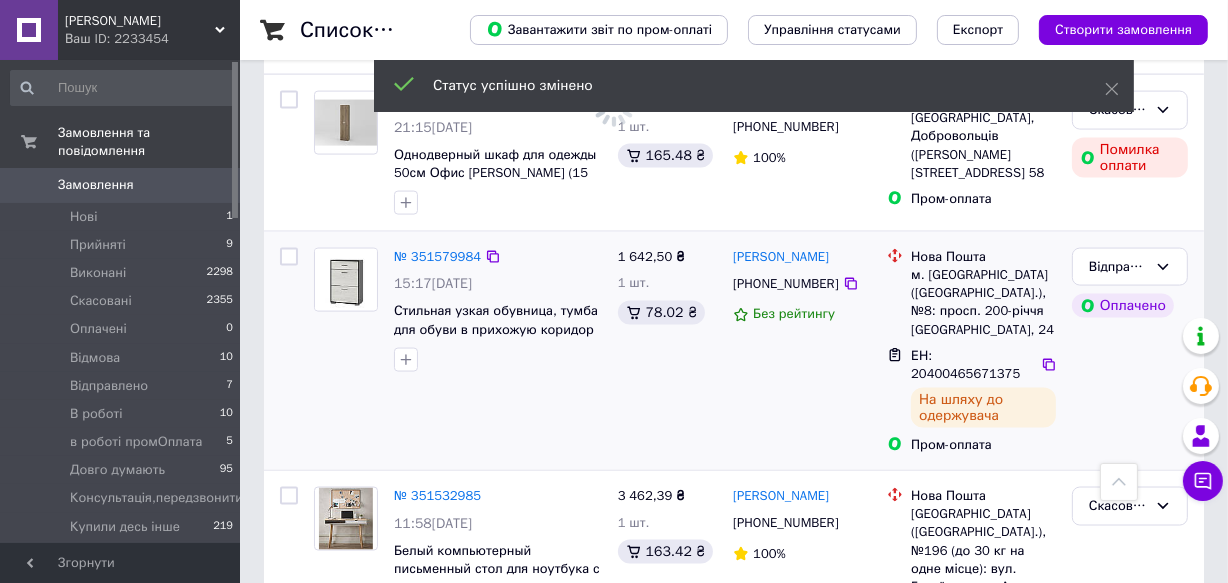 click on "Відправлено Оплачено" at bounding box center (1130, 351) 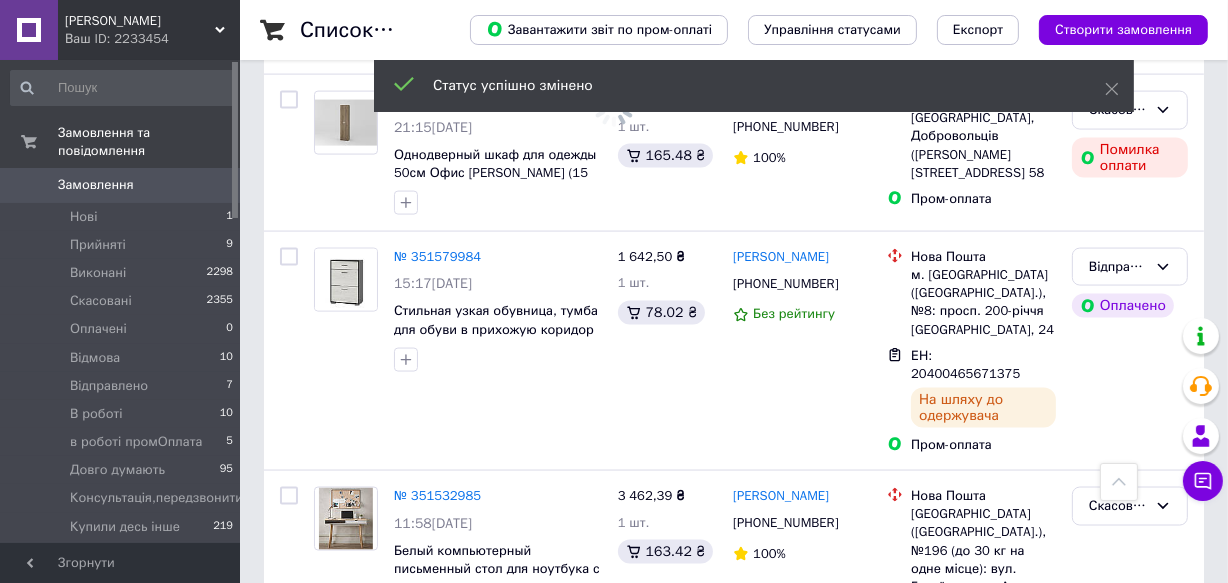 scroll, scrollTop: 2909, scrollLeft: 0, axis: vertical 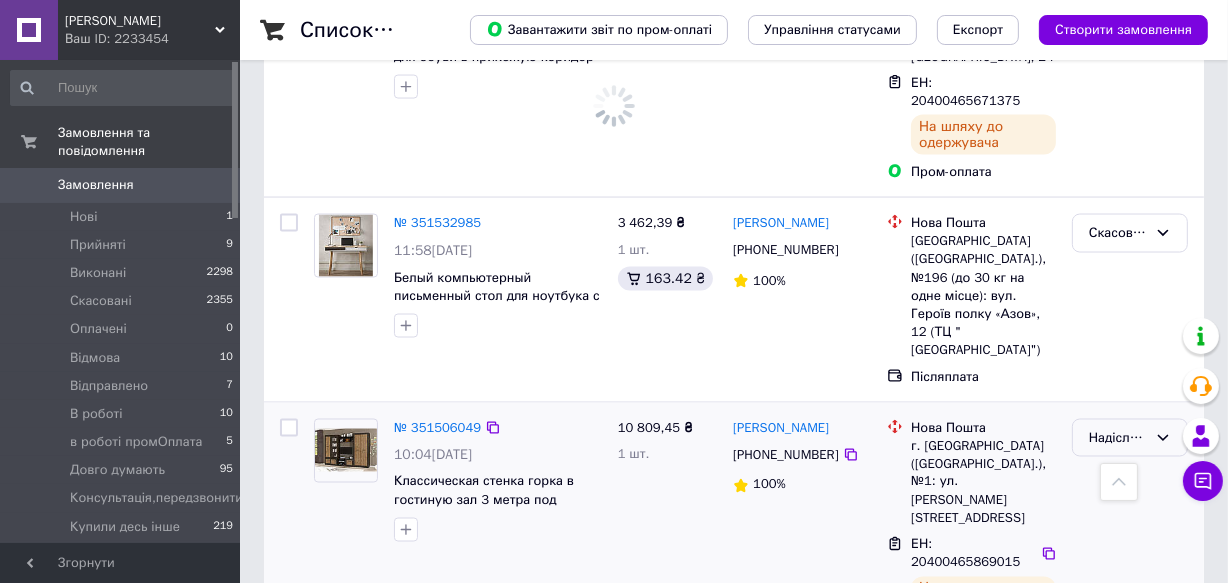 click 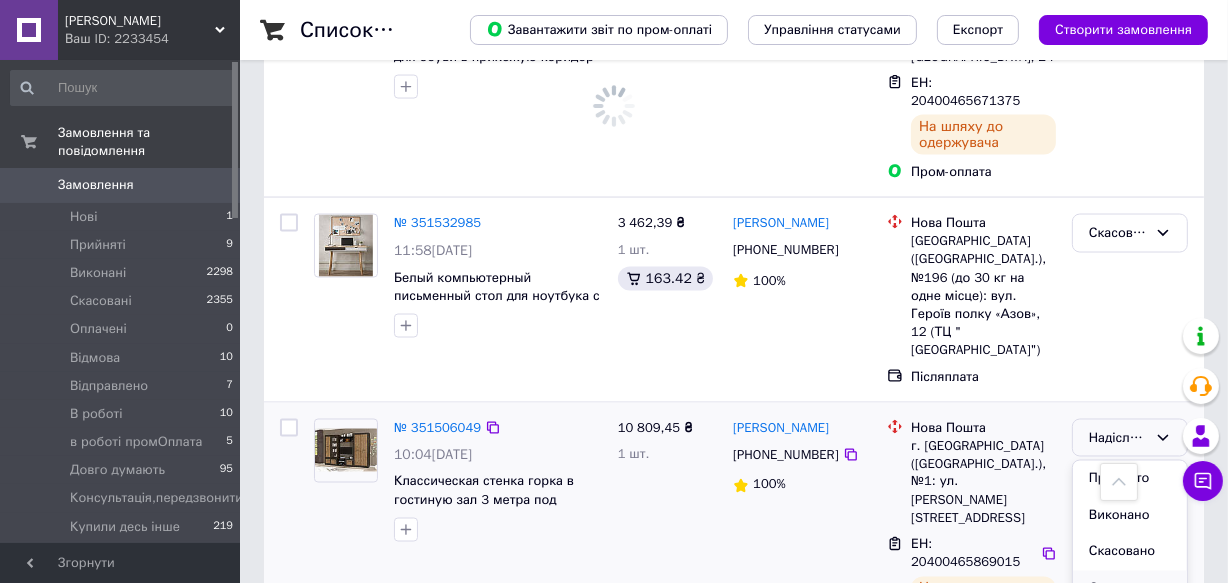 scroll, scrollTop: 90, scrollLeft: 0, axis: vertical 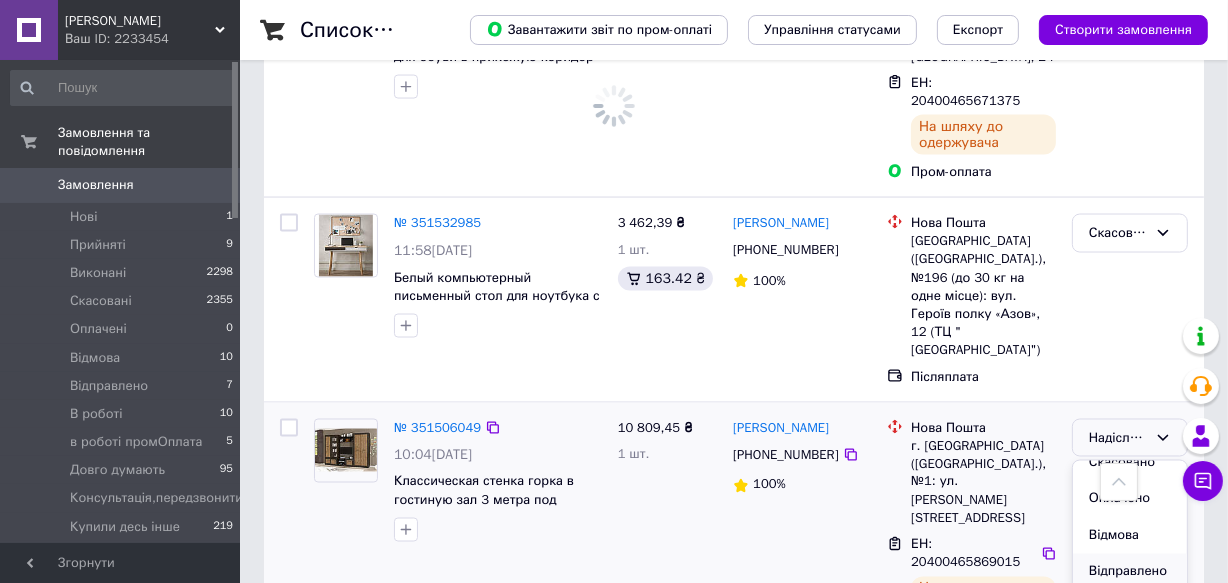 click on "Відправлено" at bounding box center [1130, 572] 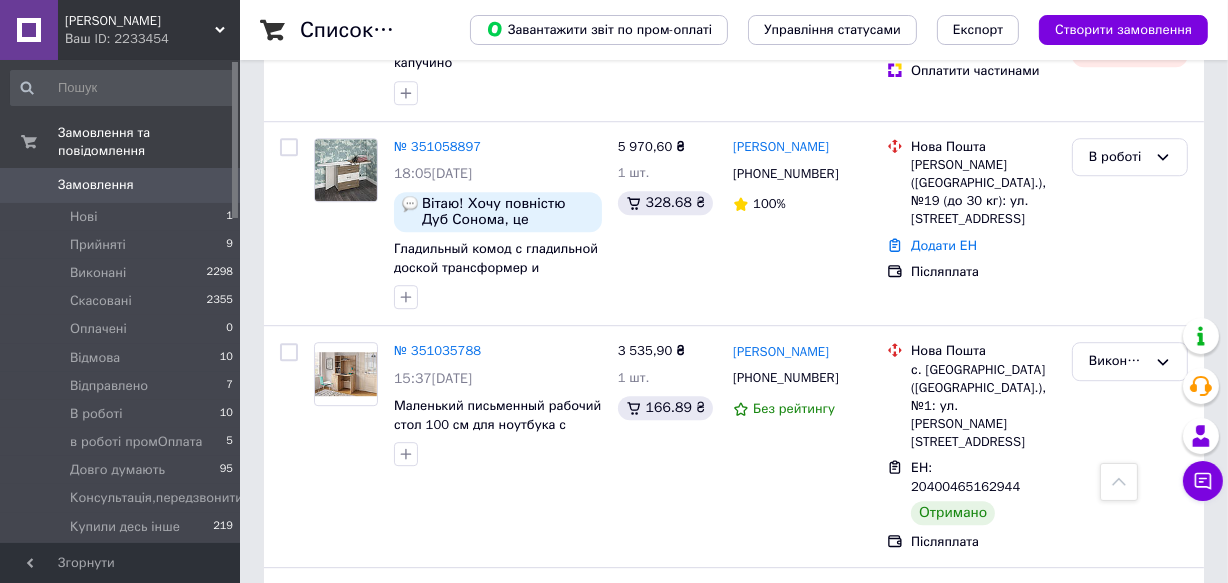 scroll, scrollTop: 5272, scrollLeft: 0, axis: vertical 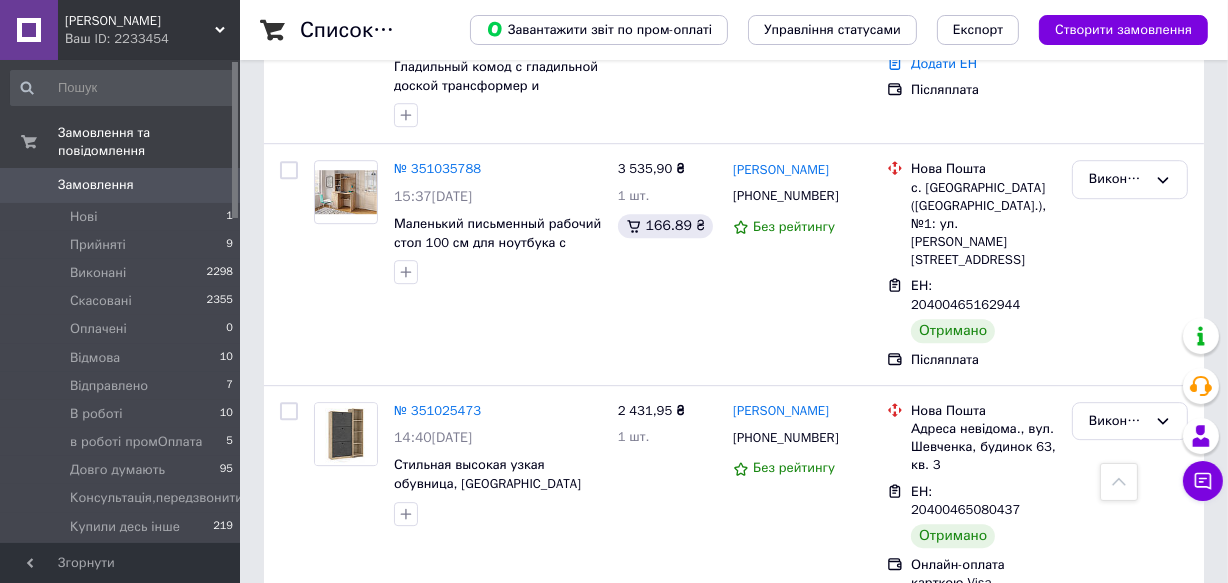 click 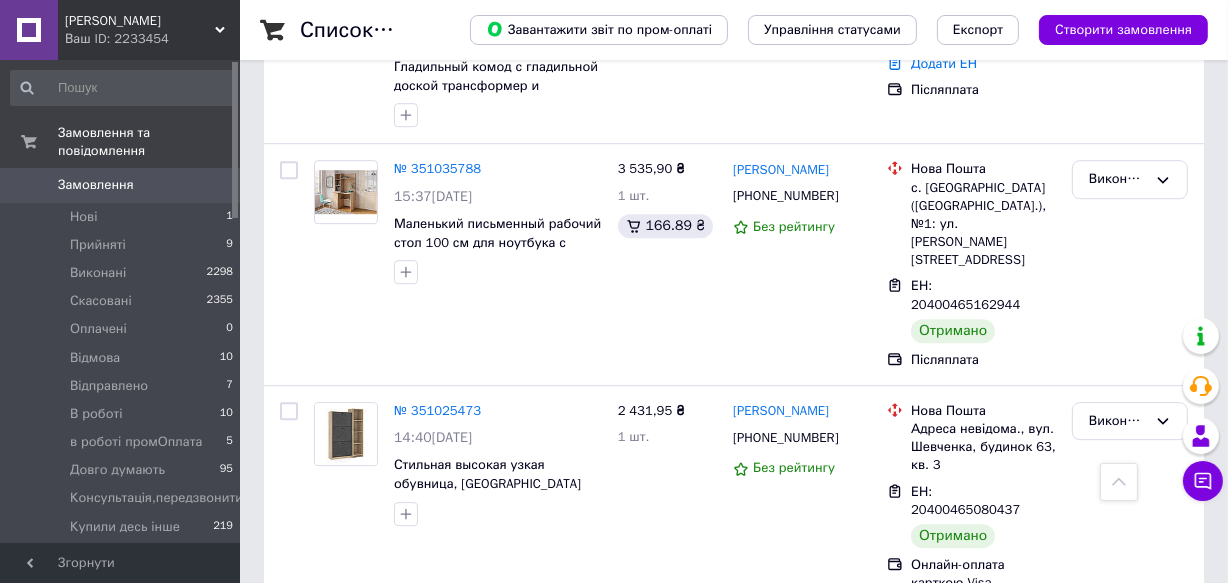 scroll, scrollTop: 90, scrollLeft: 0, axis: vertical 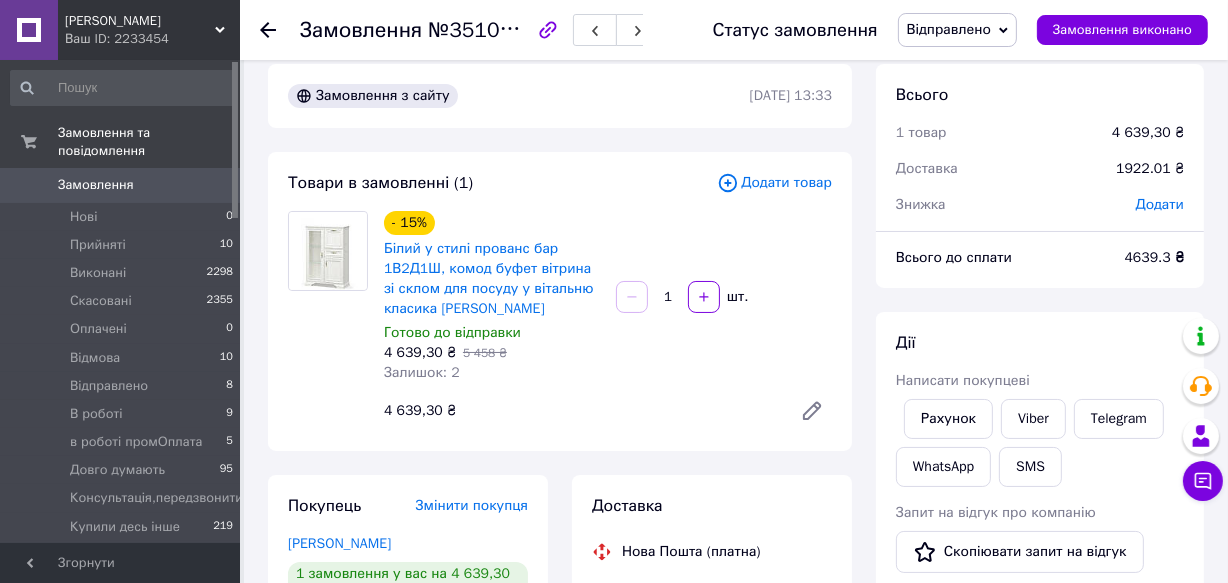 click 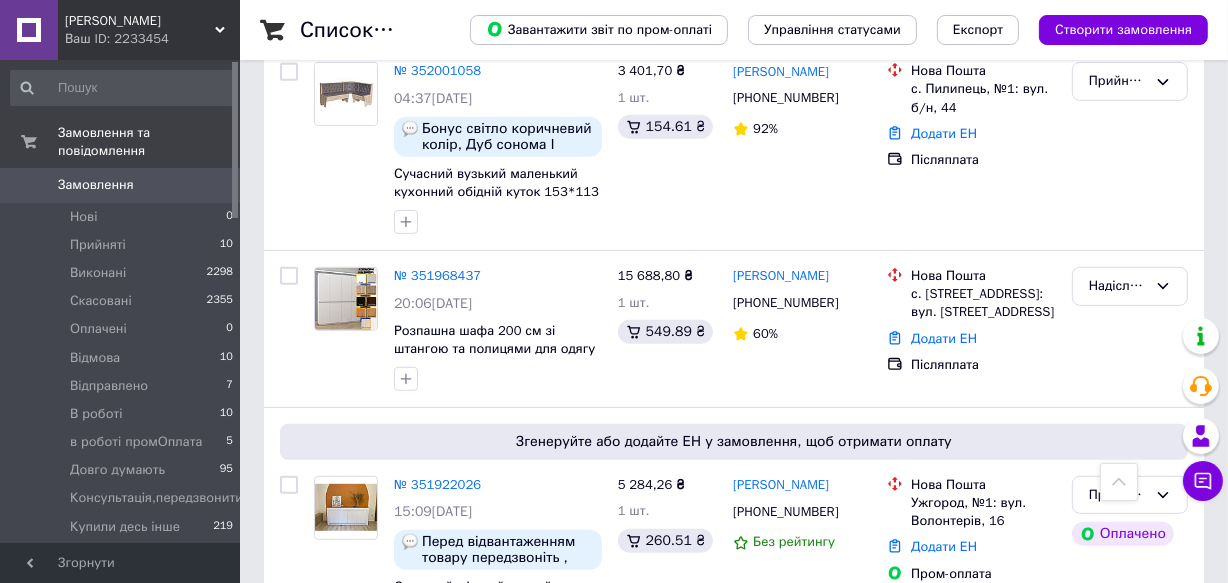 scroll, scrollTop: 1181, scrollLeft: 0, axis: vertical 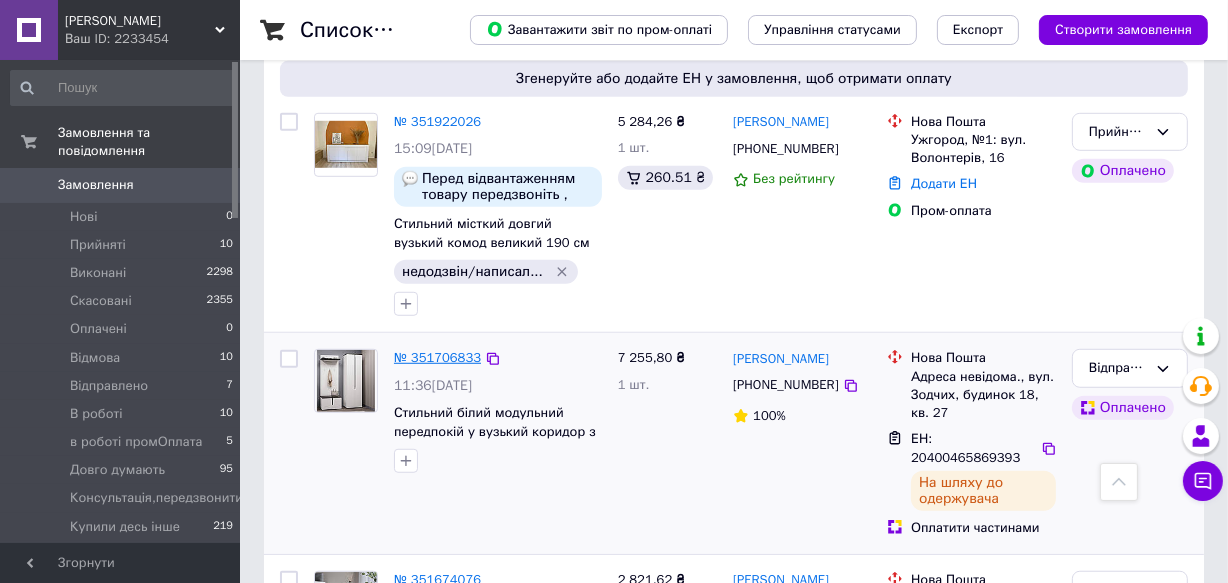 click on "№ 351706833" at bounding box center [437, 357] 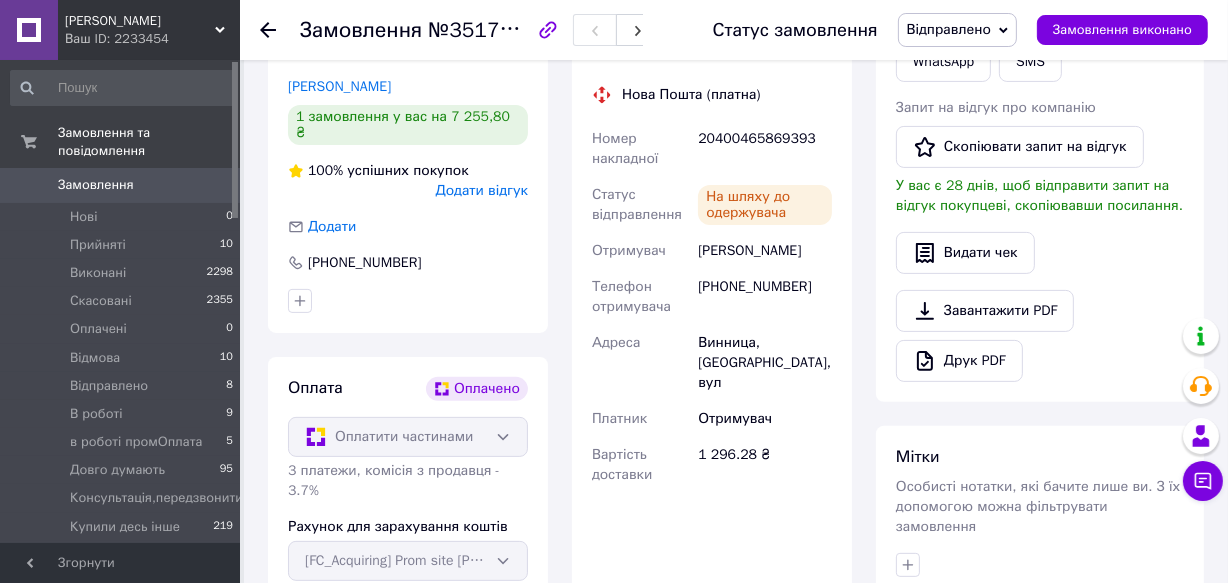 scroll, scrollTop: 463, scrollLeft: 0, axis: vertical 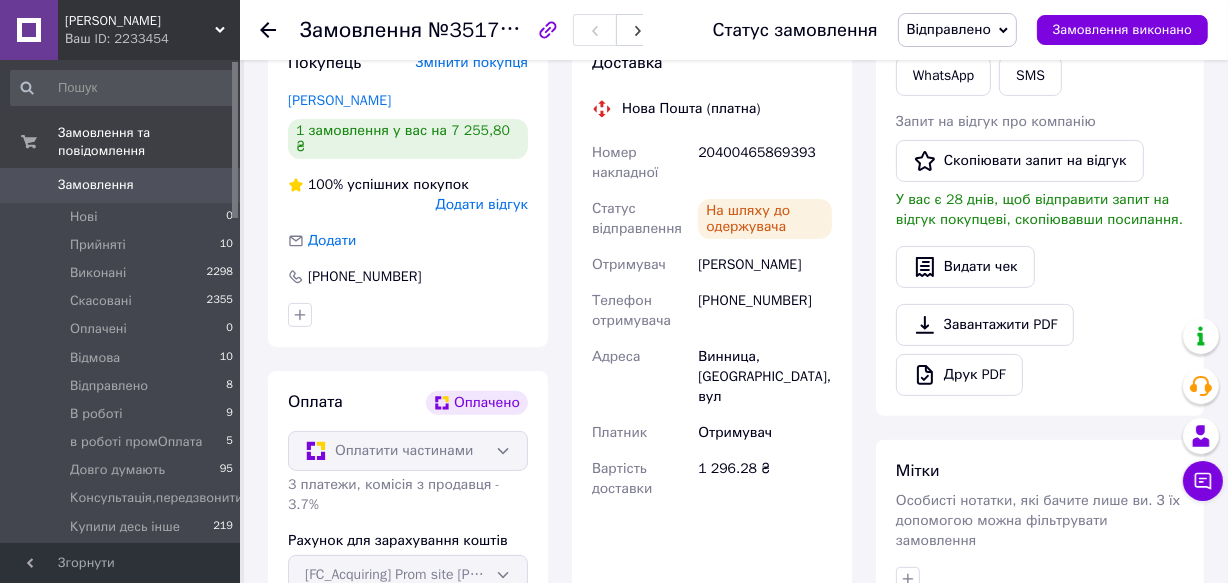 click 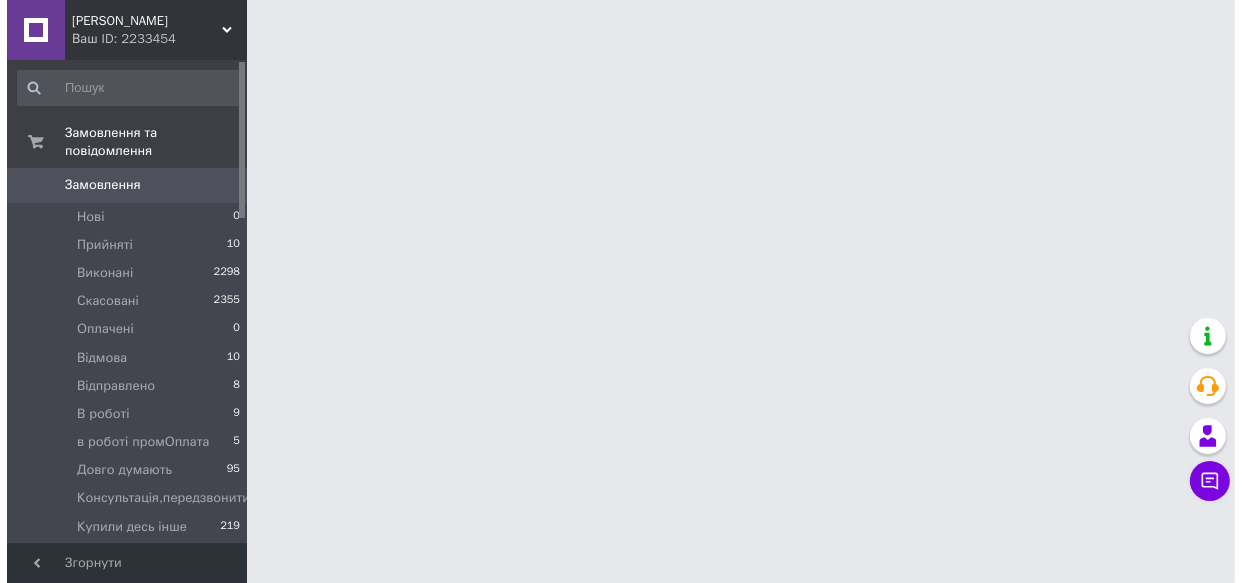 scroll, scrollTop: 0, scrollLeft: 0, axis: both 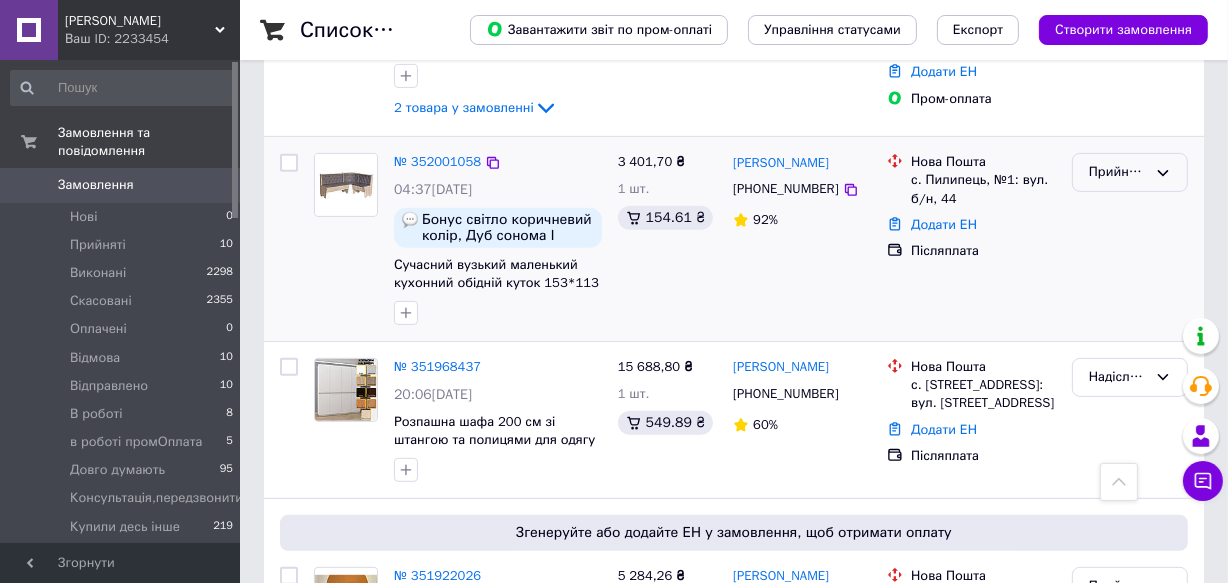 click 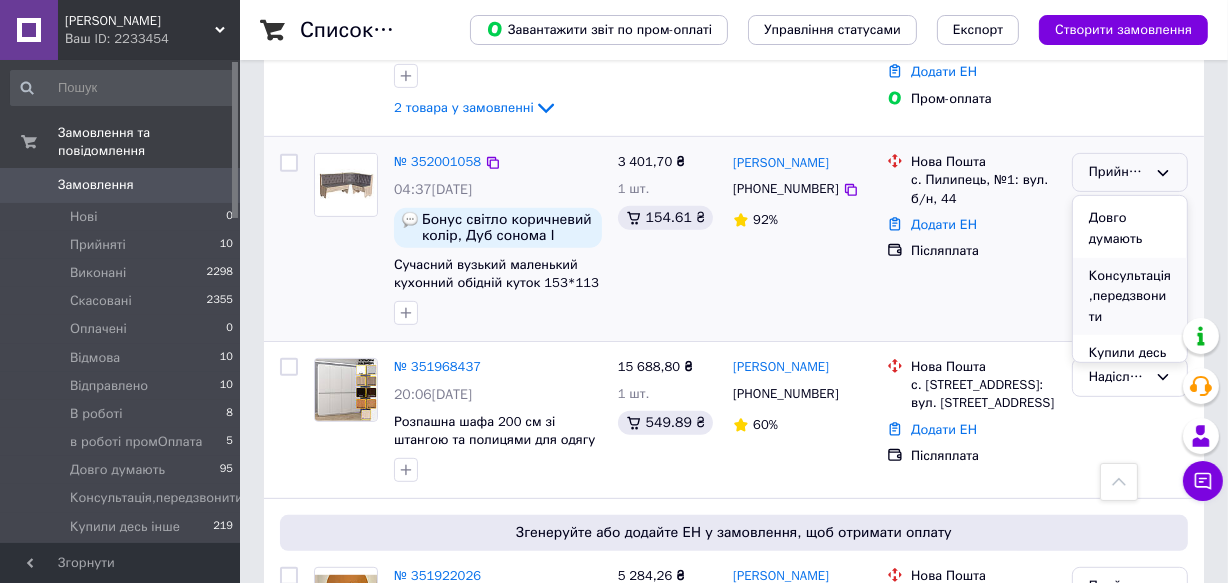 scroll, scrollTop: 363, scrollLeft: 0, axis: vertical 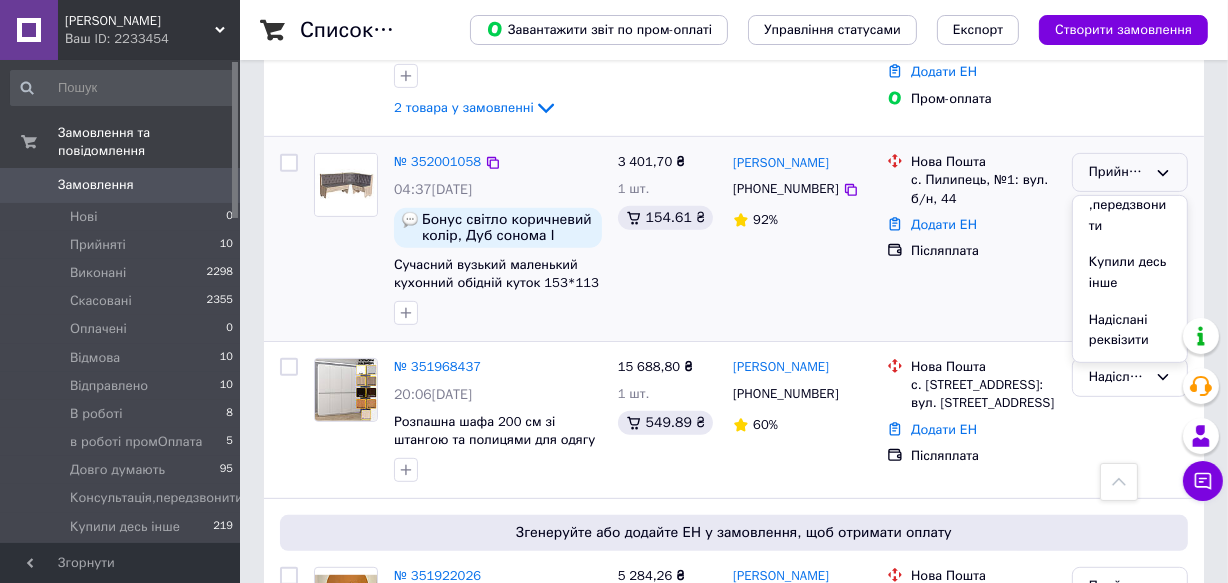 click on "Надіслані реквізити" at bounding box center (1130, 330) 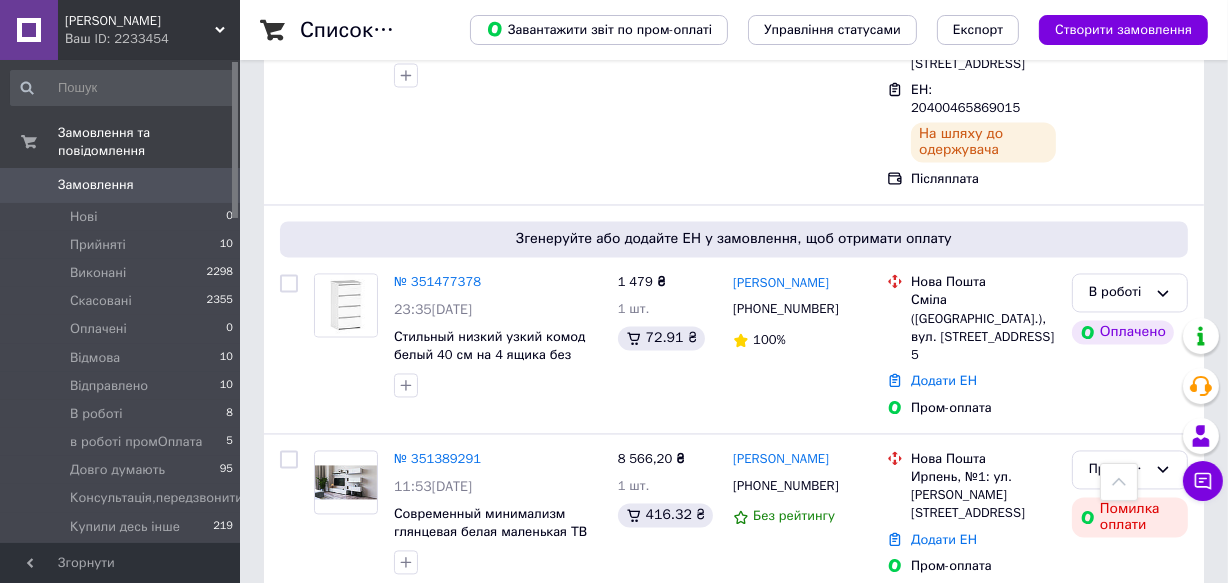 scroll, scrollTop: 3454, scrollLeft: 0, axis: vertical 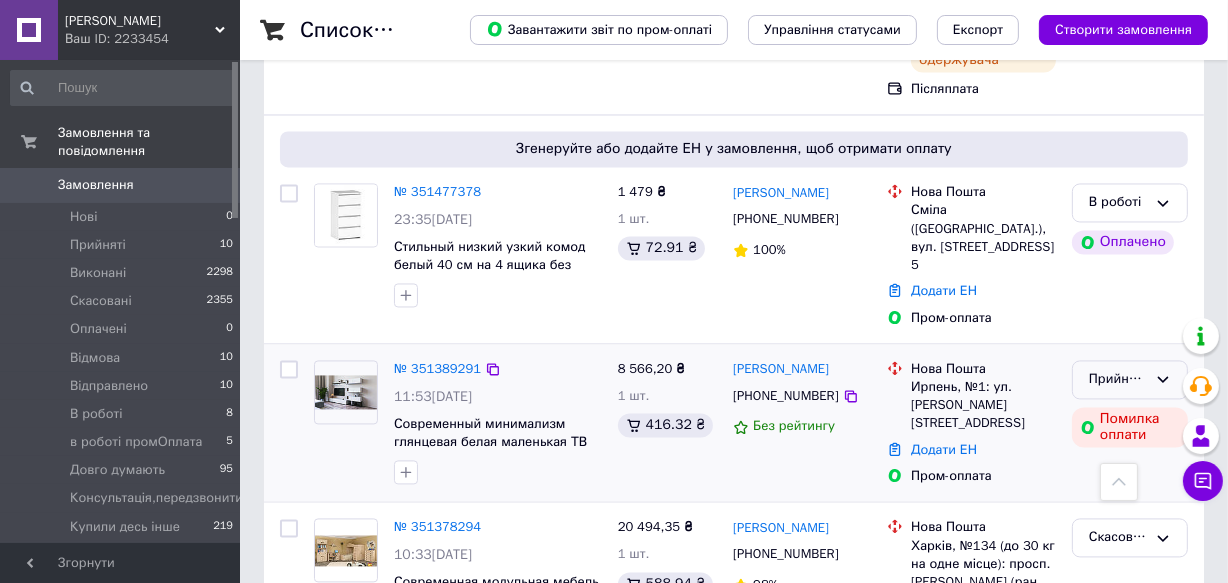 click 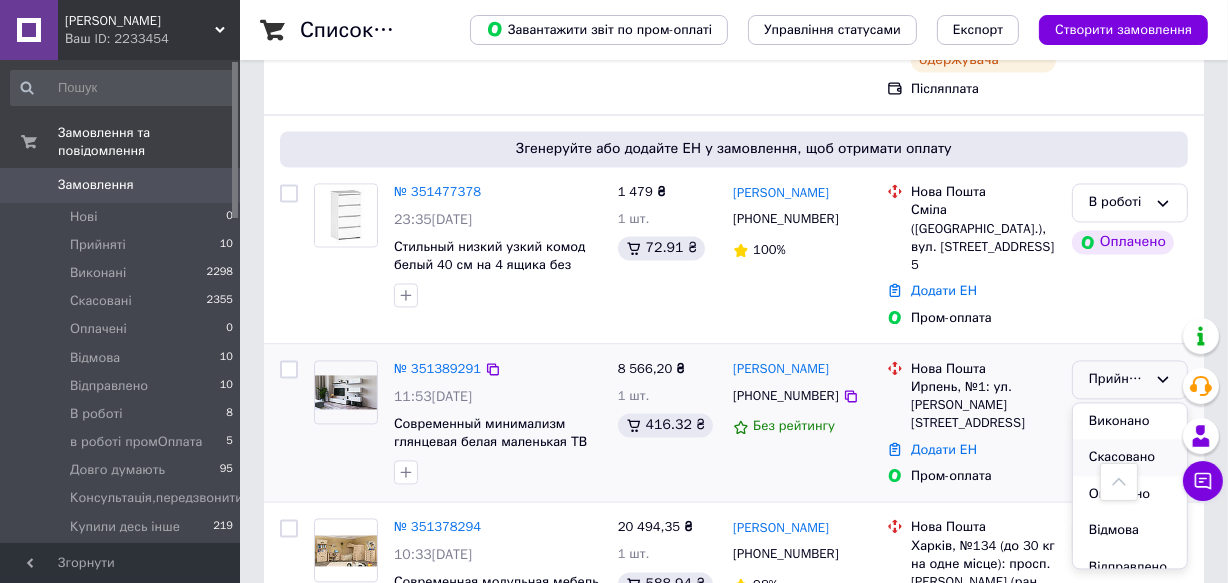 scroll, scrollTop: 90, scrollLeft: 0, axis: vertical 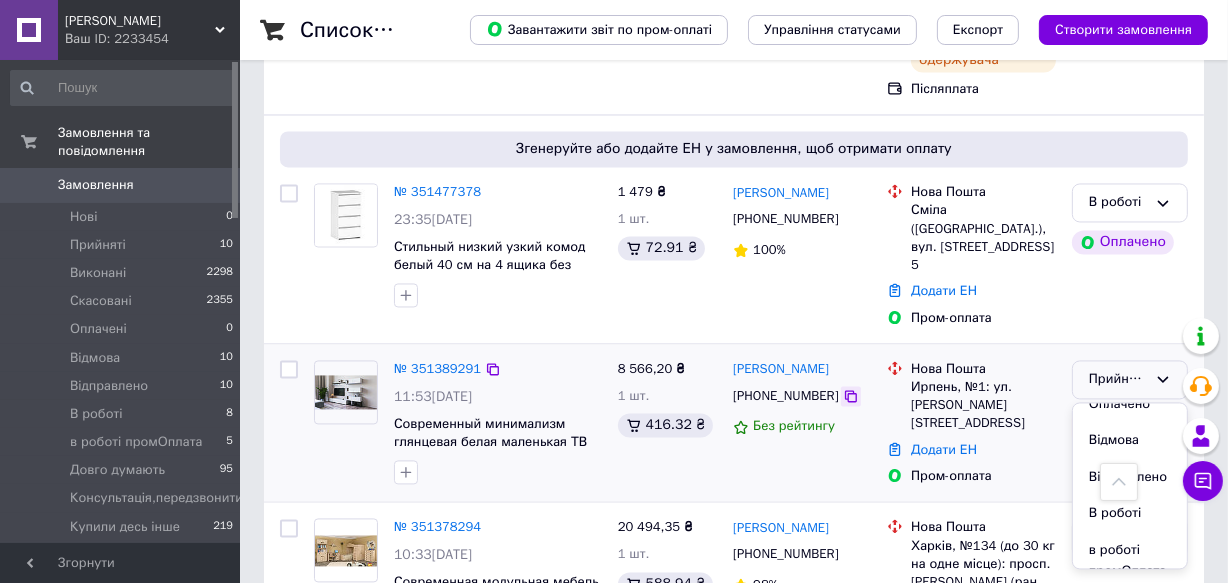 click 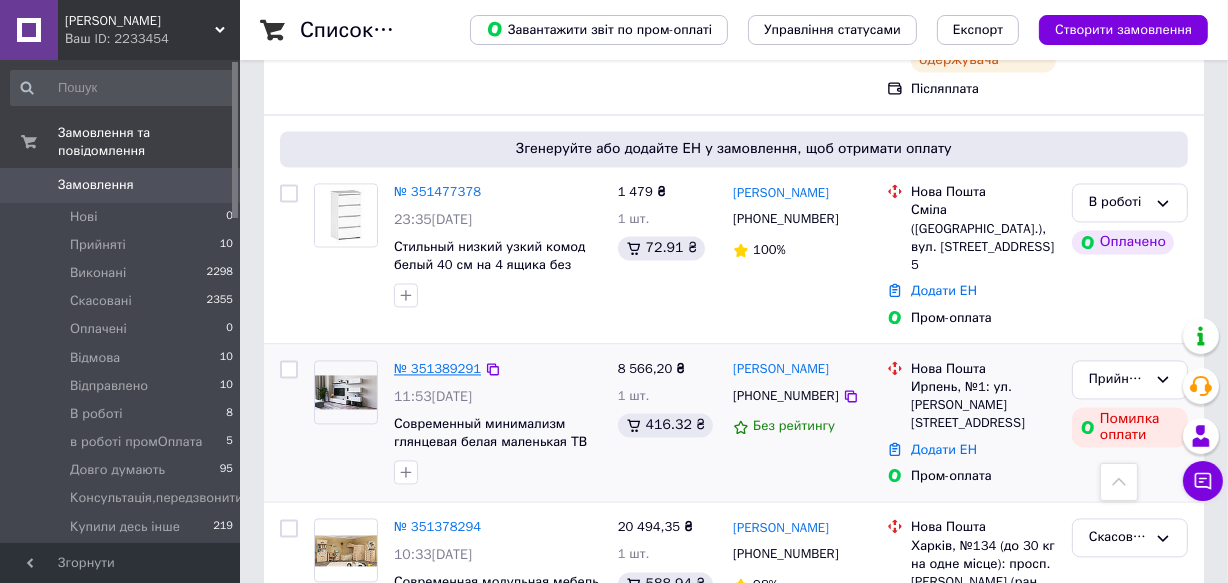 click on "№ 351389291" at bounding box center (437, 368) 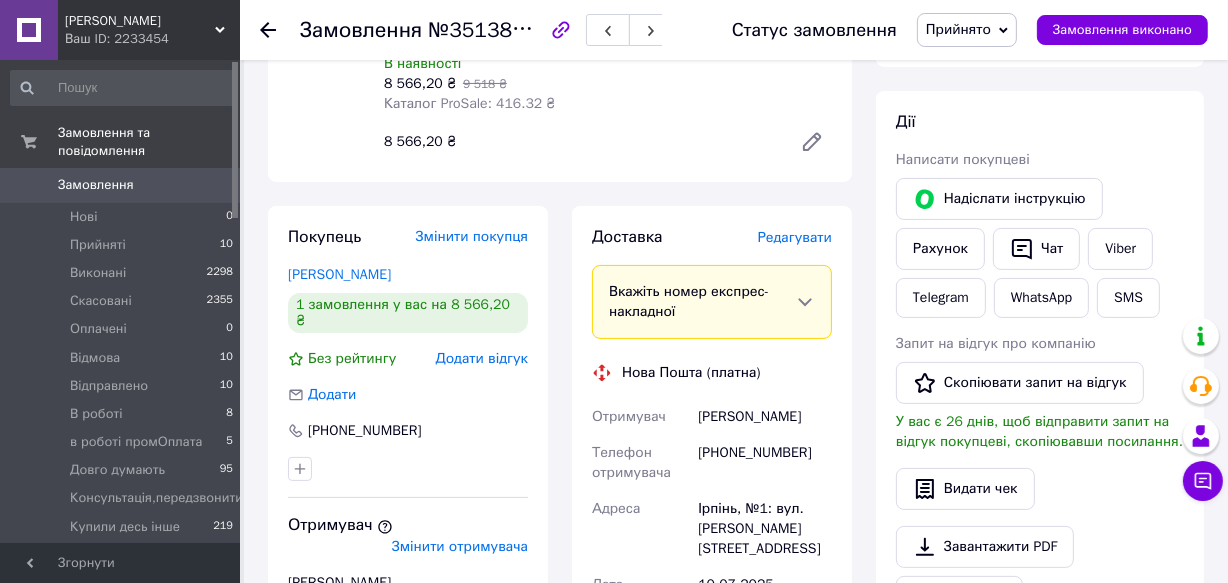 scroll, scrollTop: 301, scrollLeft: 0, axis: vertical 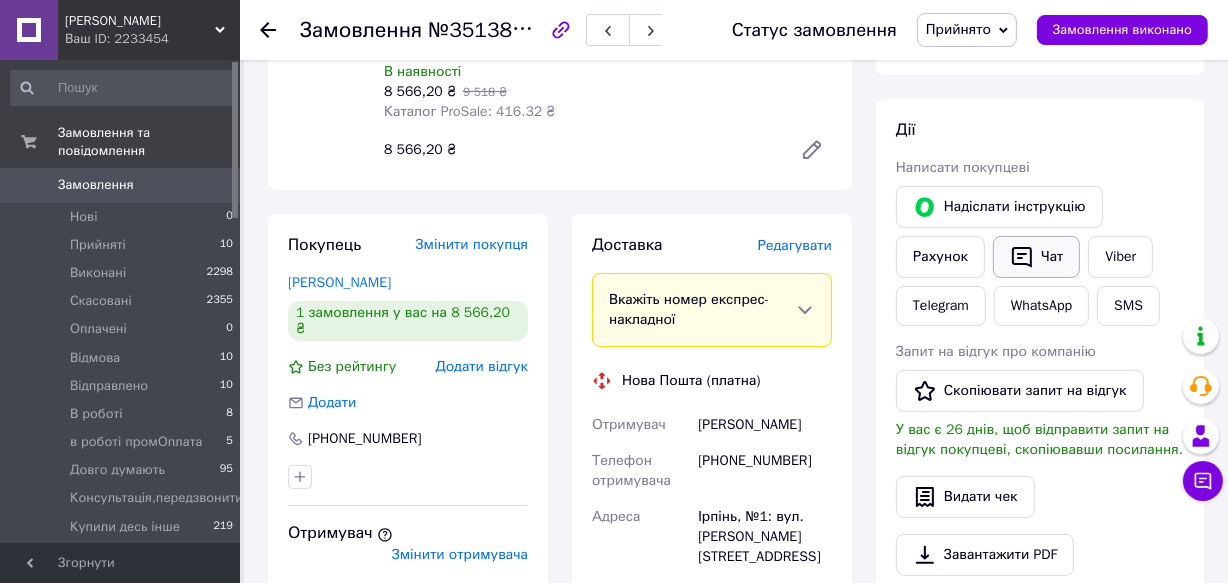 click on "Чат" at bounding box center (1036, 257) 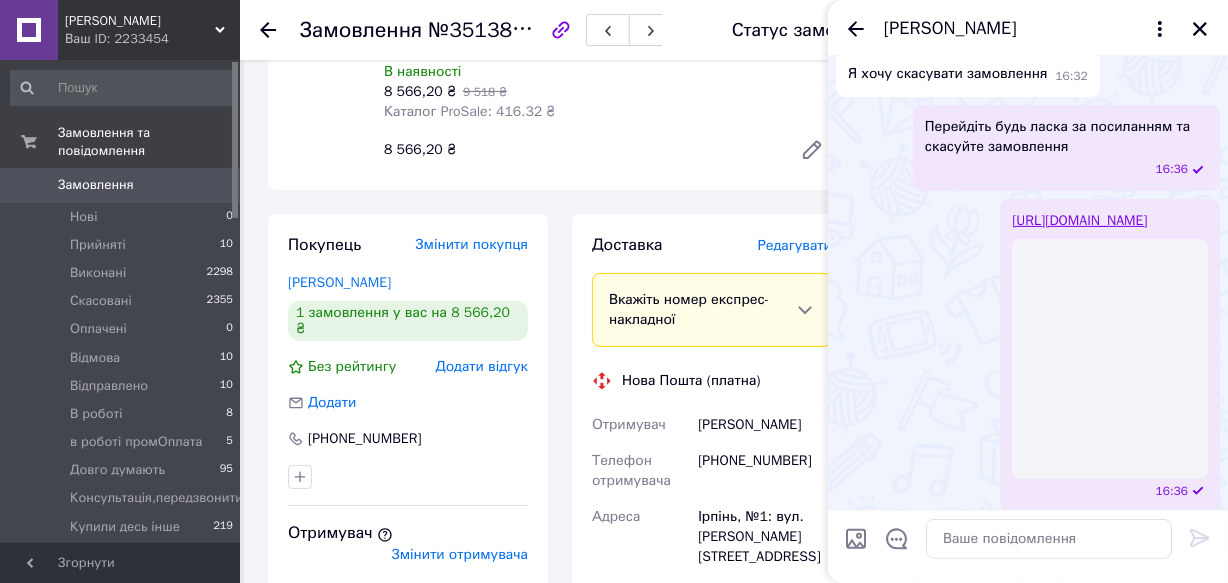 scroll, scrollTop: 679, scrollLeft: 0, axis: vertical 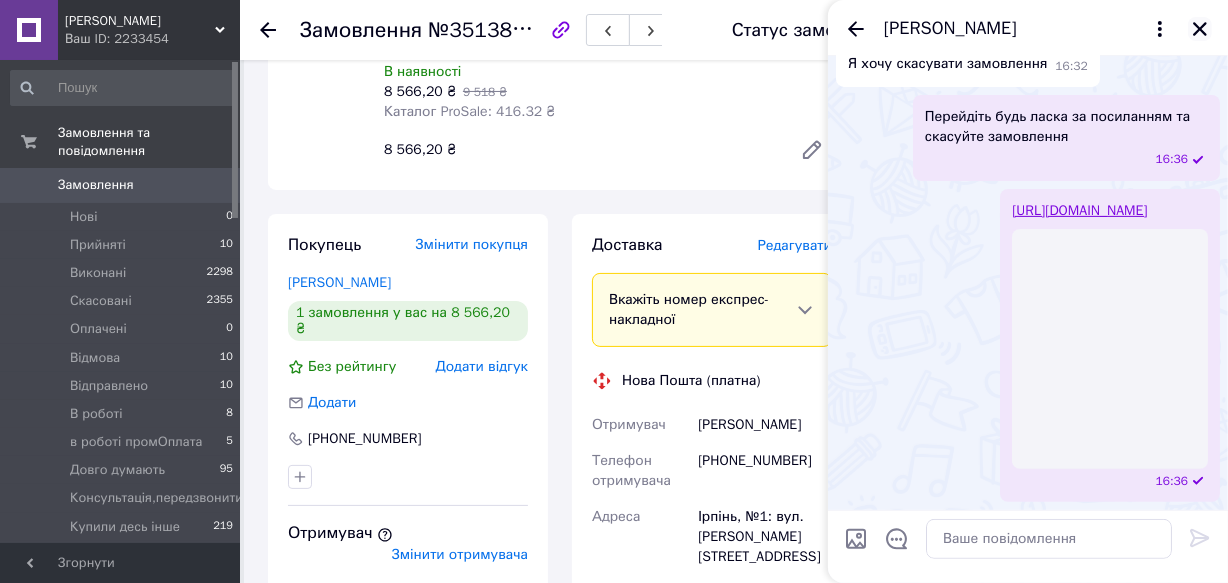 click 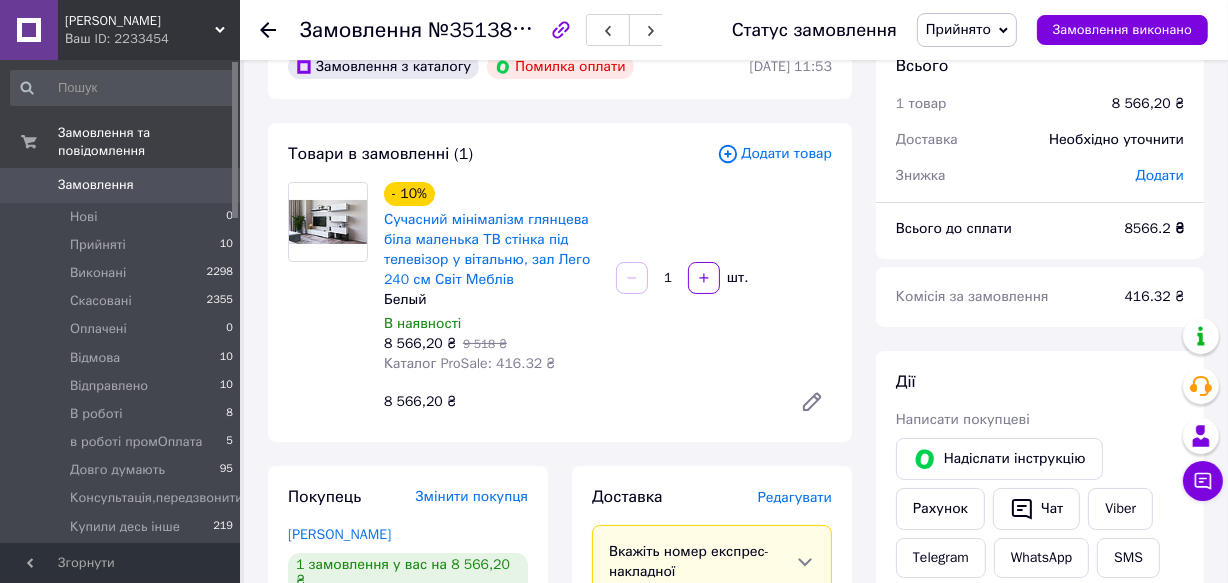 scroll, scrollTop: 0, scrollLeft: 0, axis: both 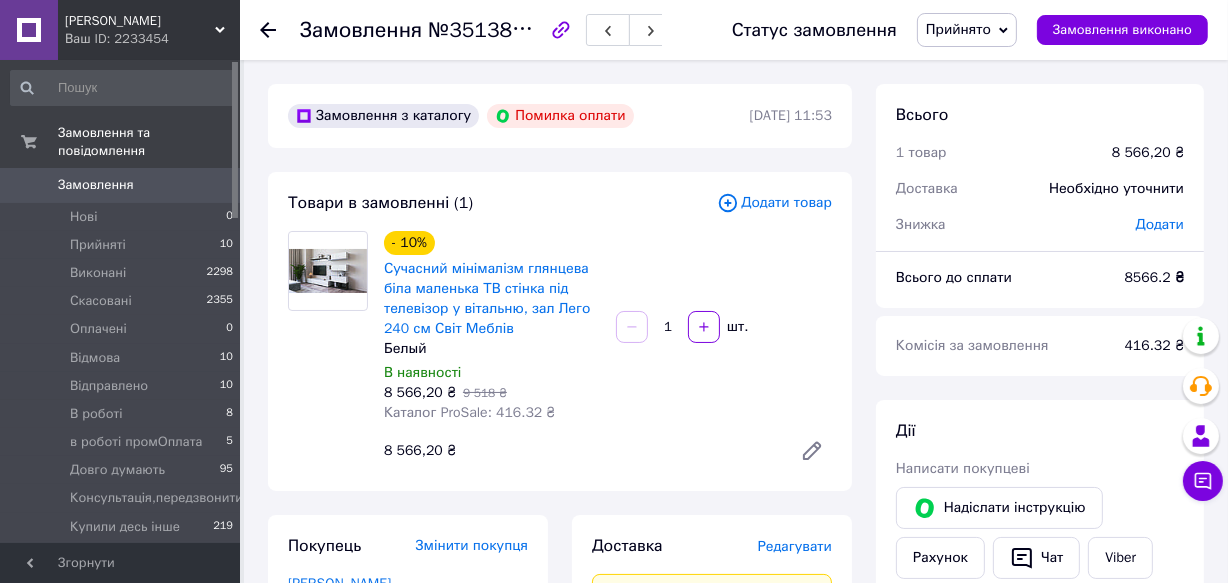 click on "Прийнято" at bounding box center (967, 30) 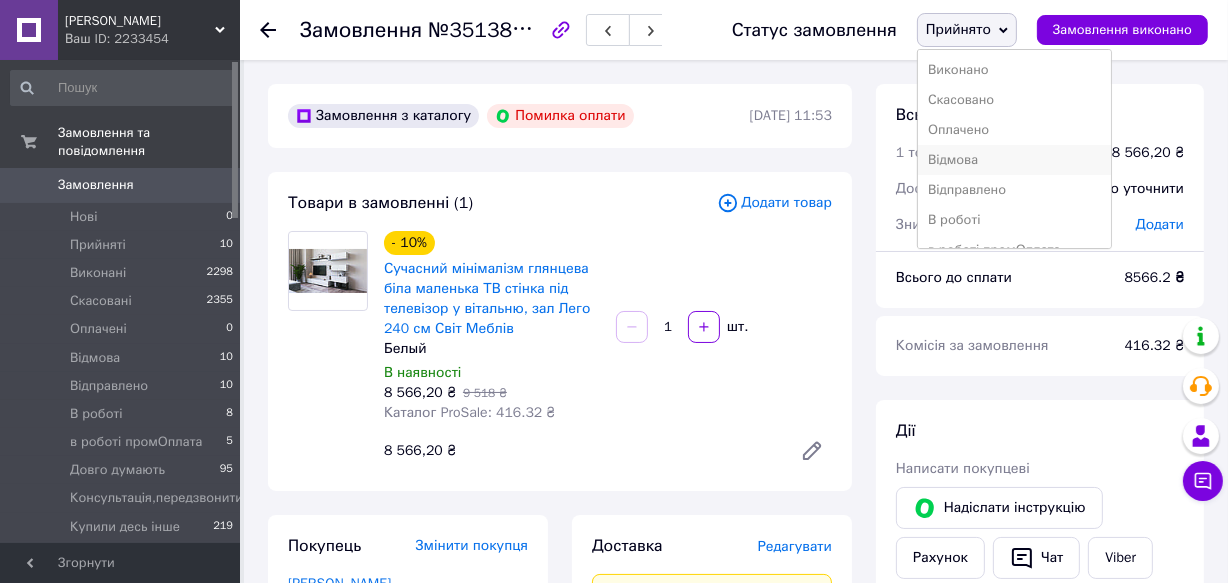 click on "Відмова" at bounding box center [1014, 160] 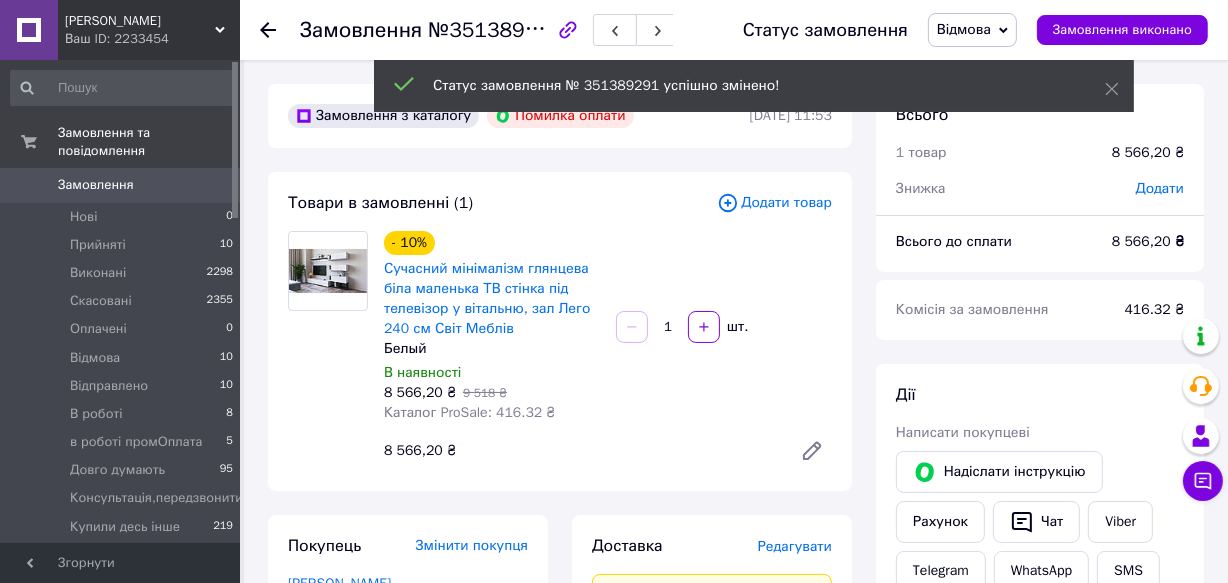 click 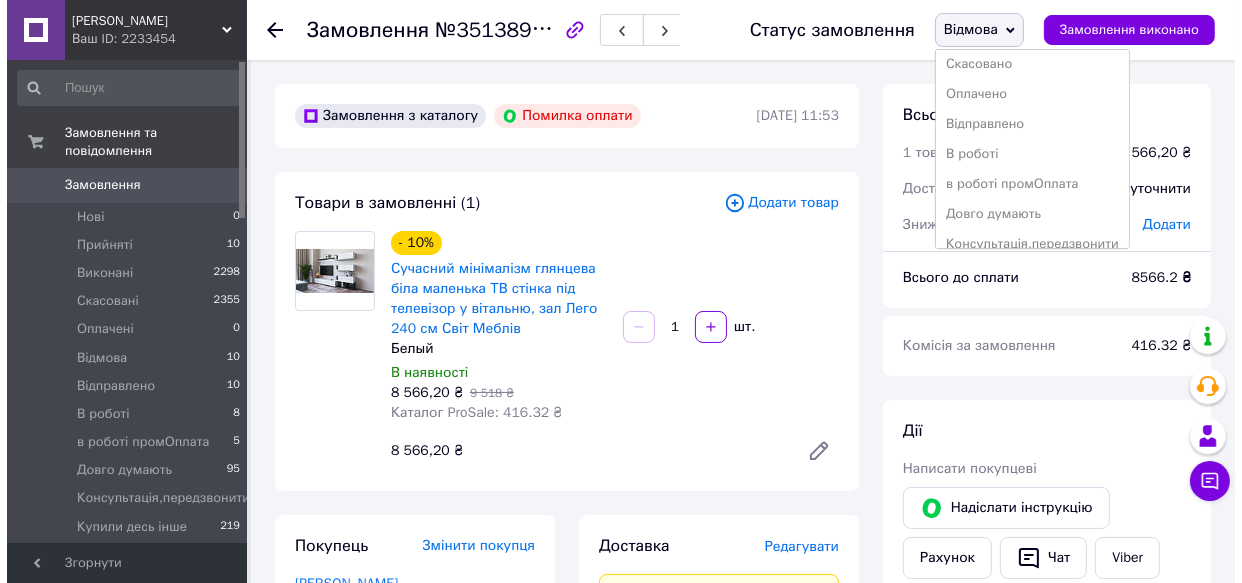 scroll, scrollTop: 0, scrollLeft: 0, axis: both 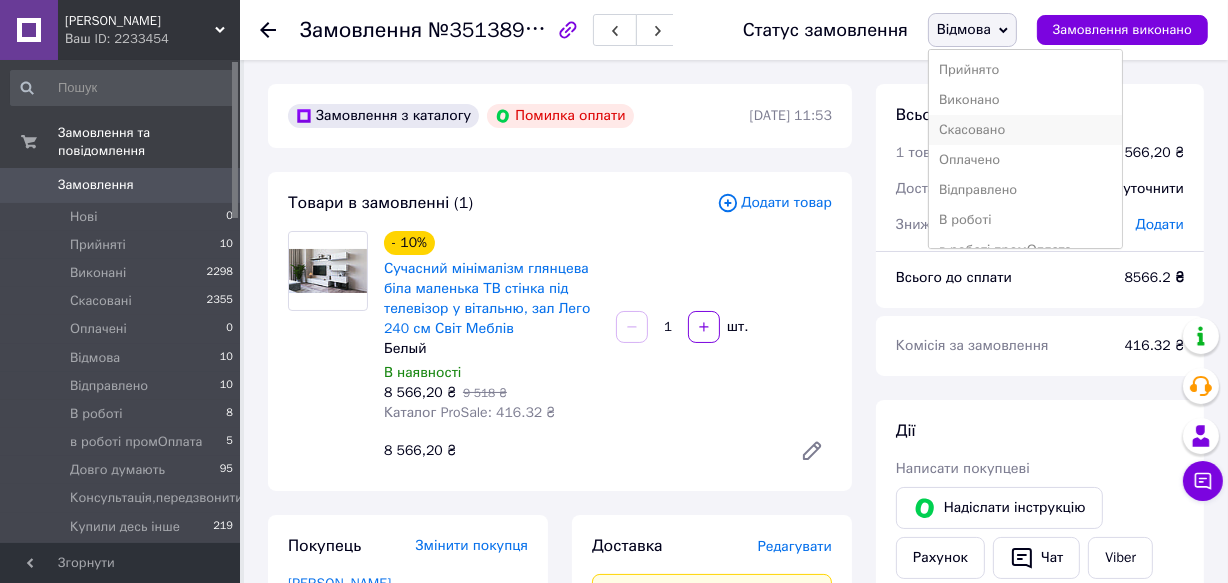 click on "Скасовано" at bounding box center (1025, 130) 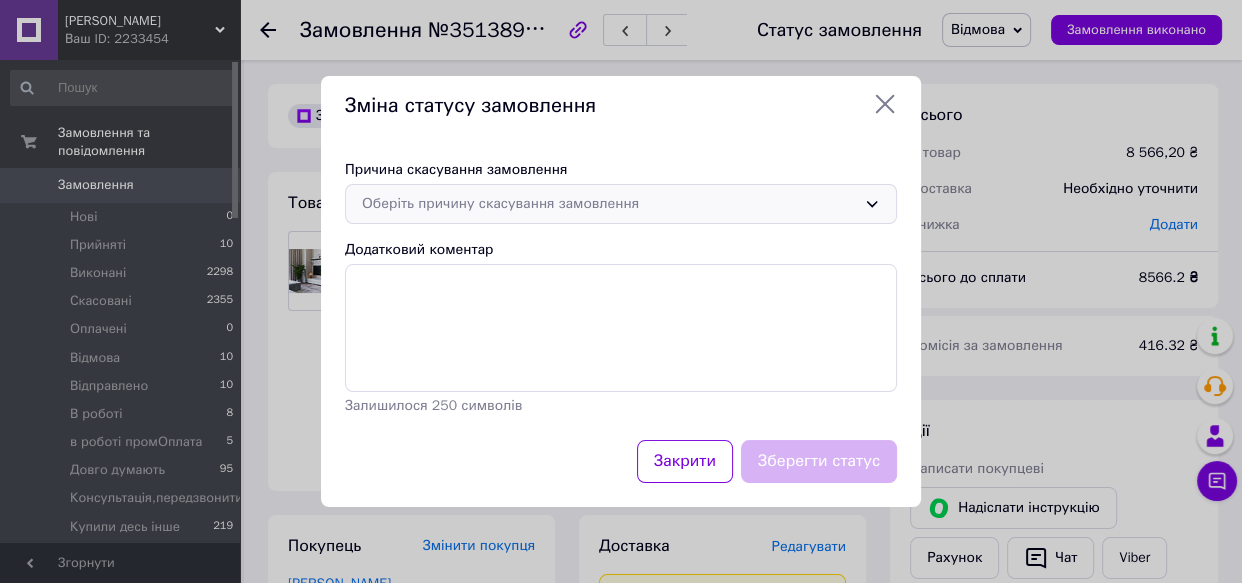 click 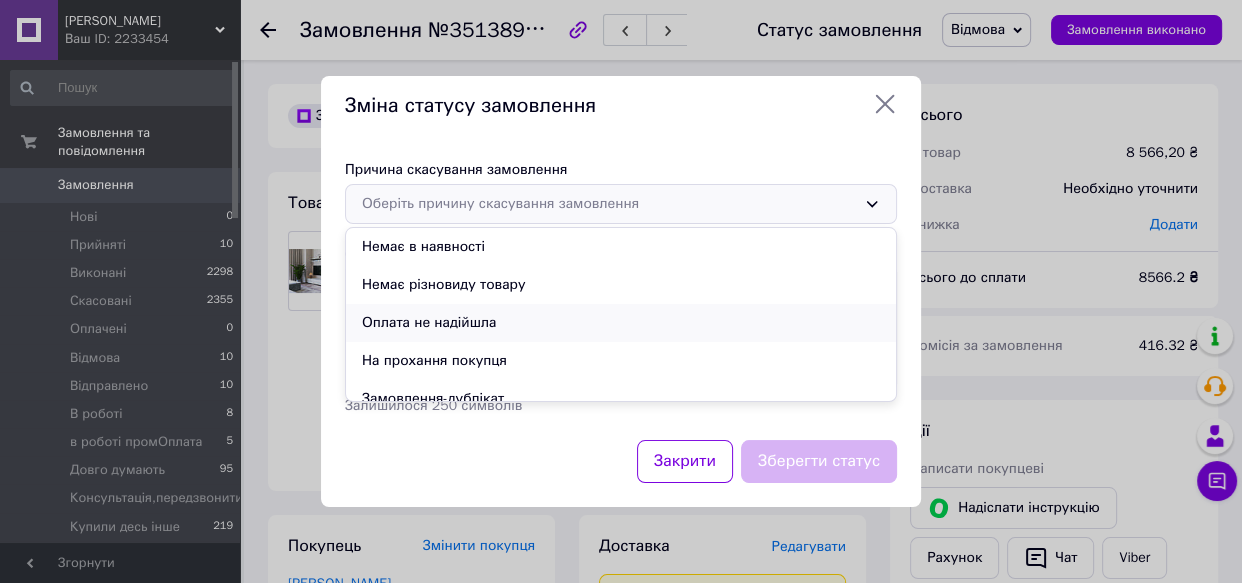 click on "Оплата не надійшла" at bounding box center (621, 323) 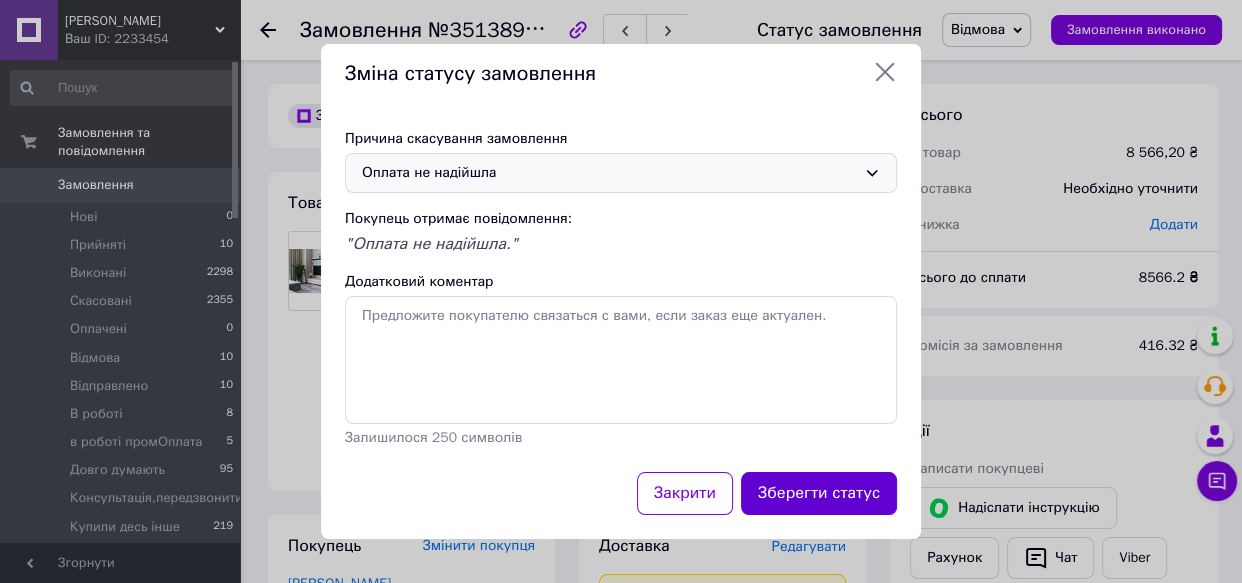 click on "Зберегти статус" at bounding box center [819, 493] 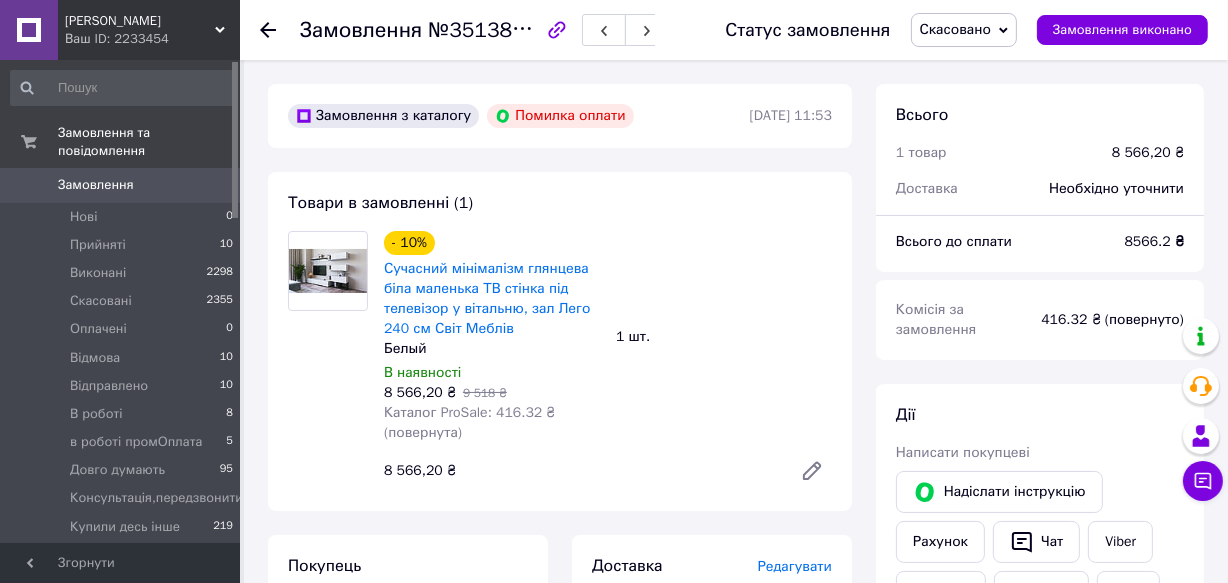 click 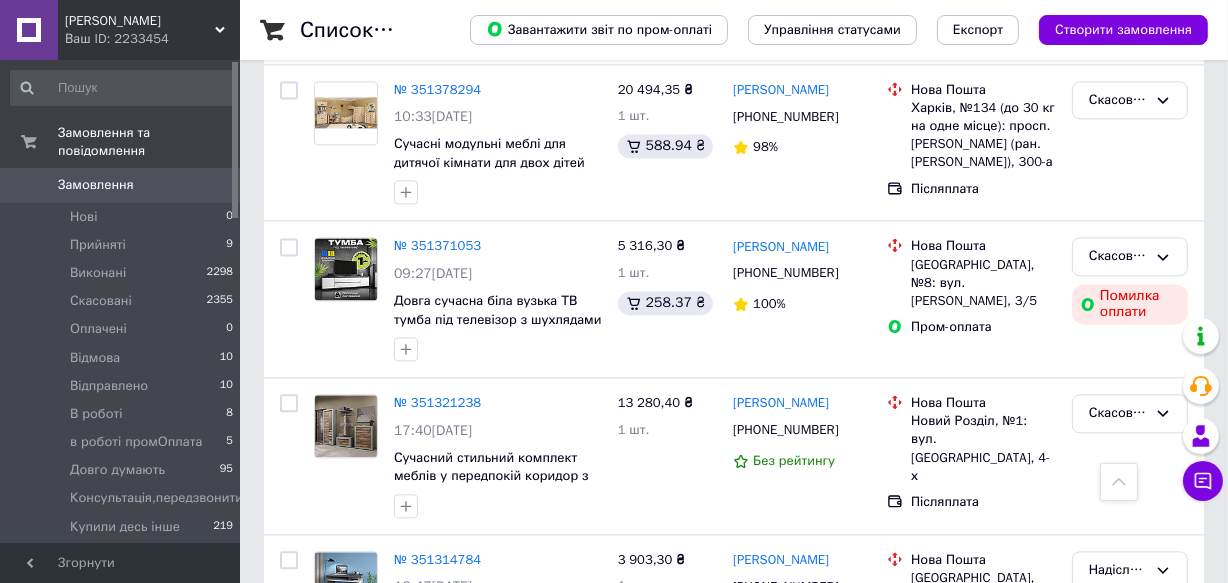 scroll, scrollTop: 3909, scrollLeft: 0, axis: vertical 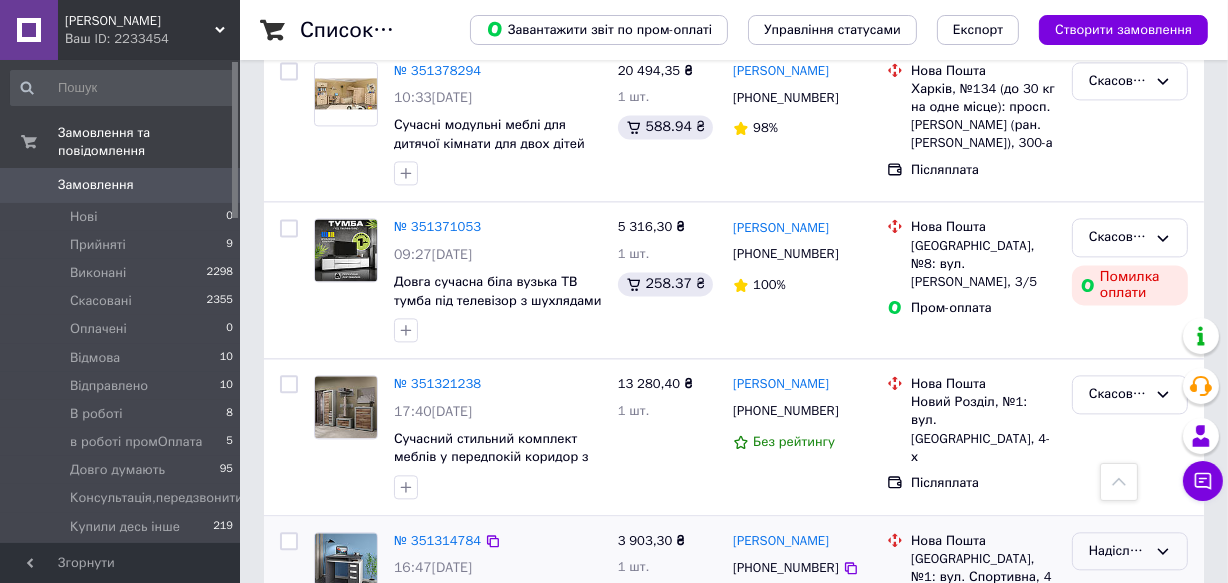 click 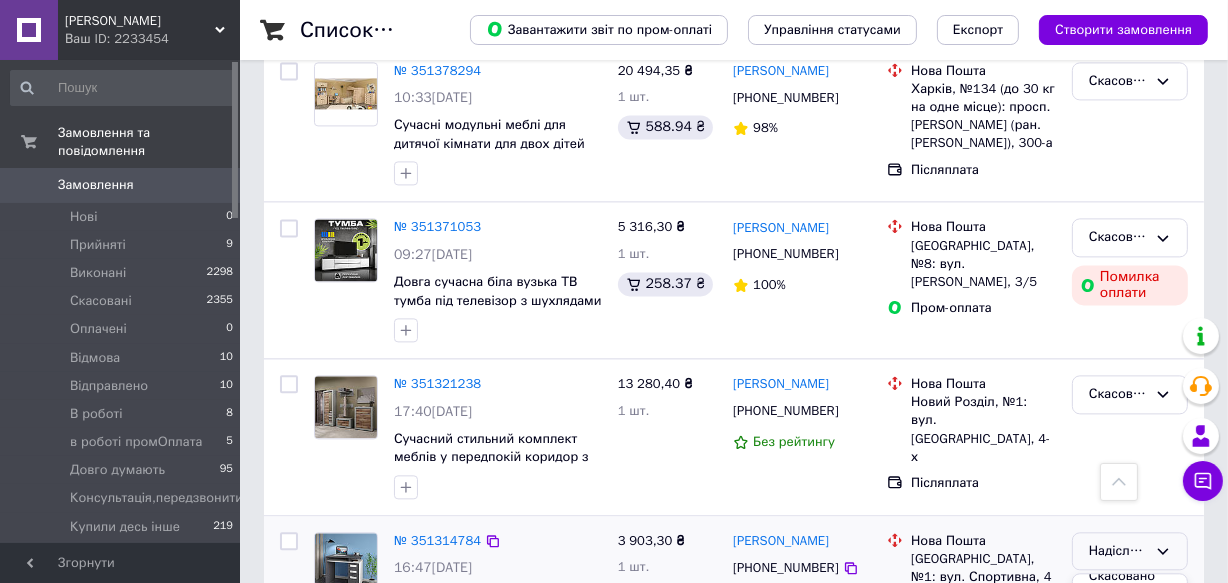 scroll, scrollTop: 181, scrollLeft: 0, axis: vertical 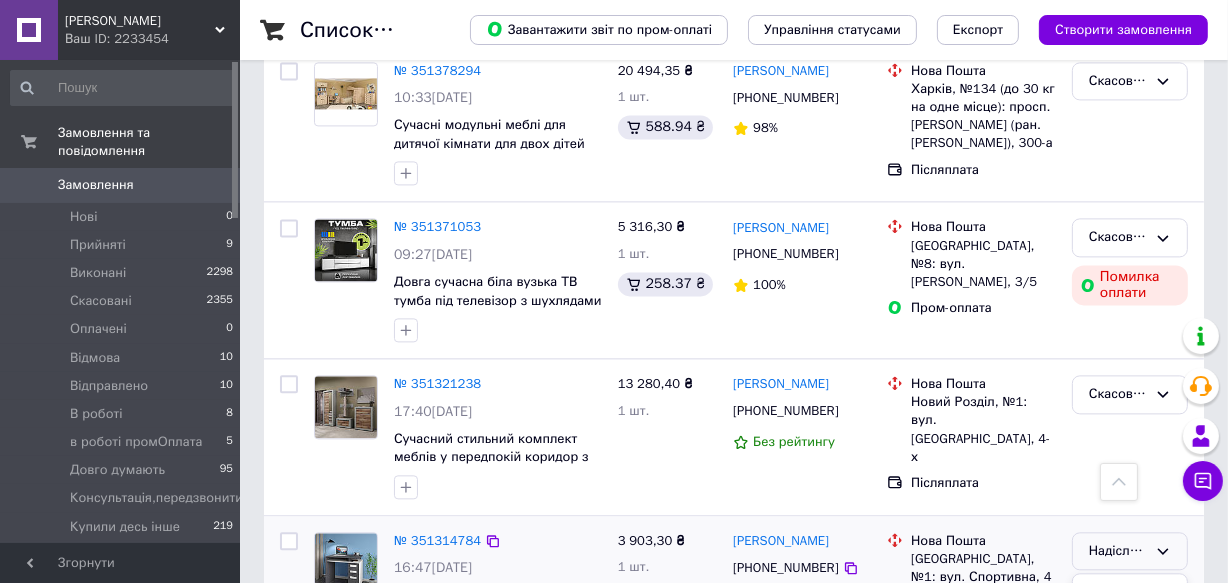 click on "В роботі" at bounding box center [1130, 631] 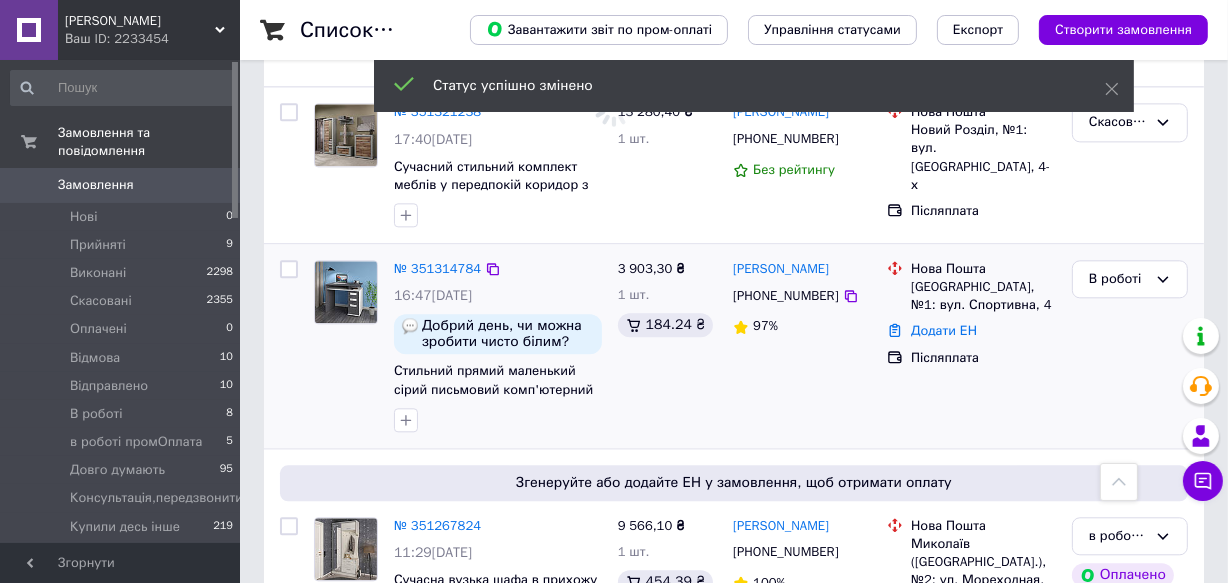 scroll, scrollTop: 4363, scrollLeft: 0, axis: vertical 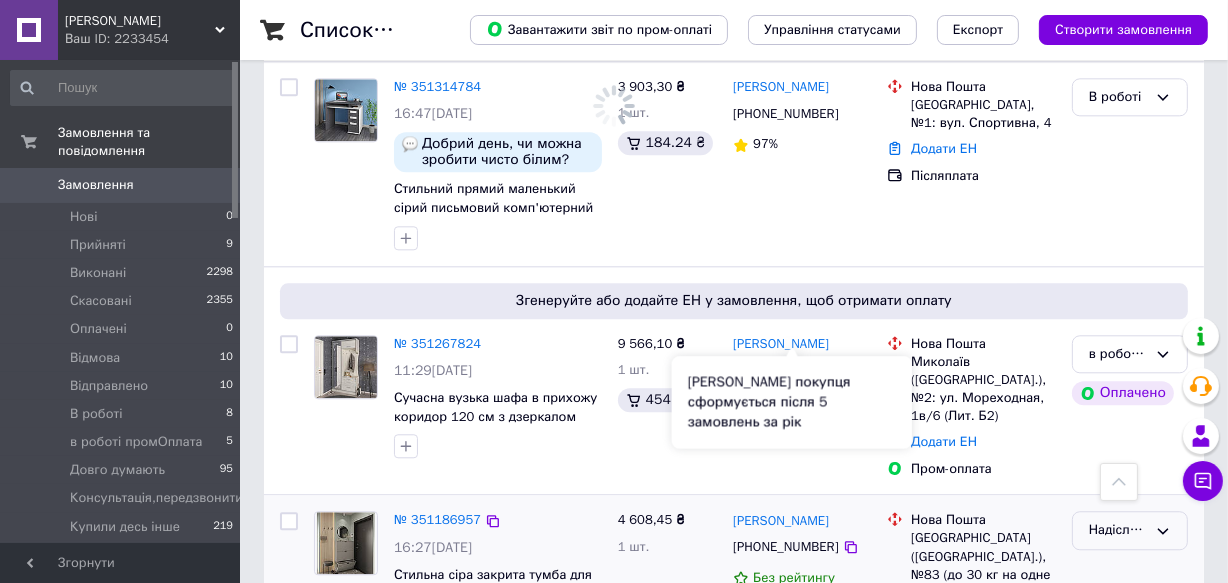 click 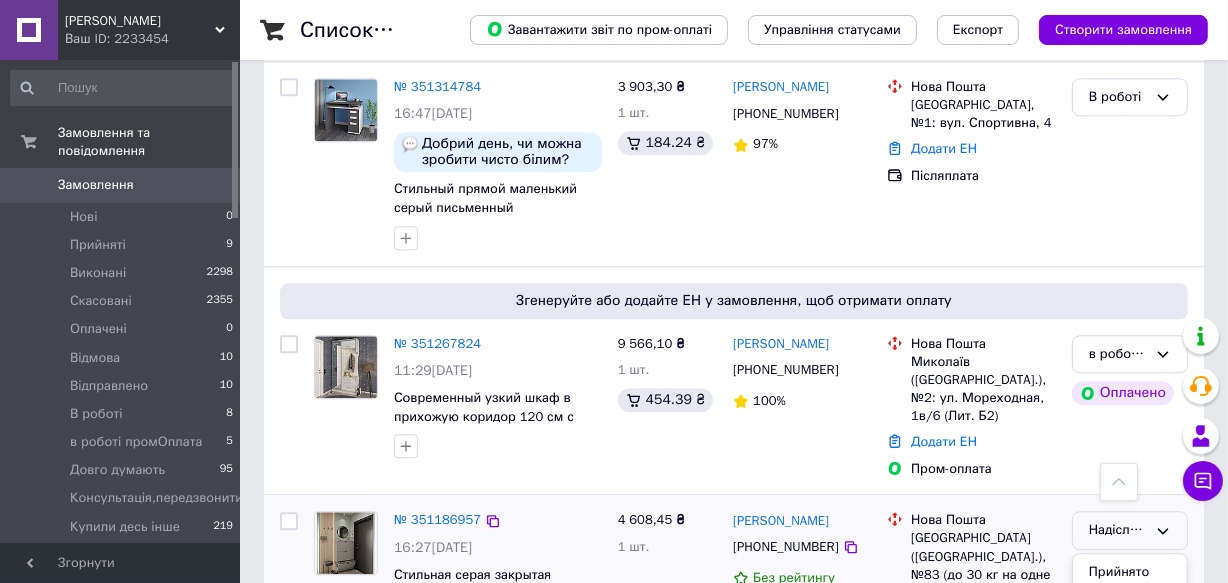 scroll, scrollTop: 181, scrollLeft: 0, axis: vertical 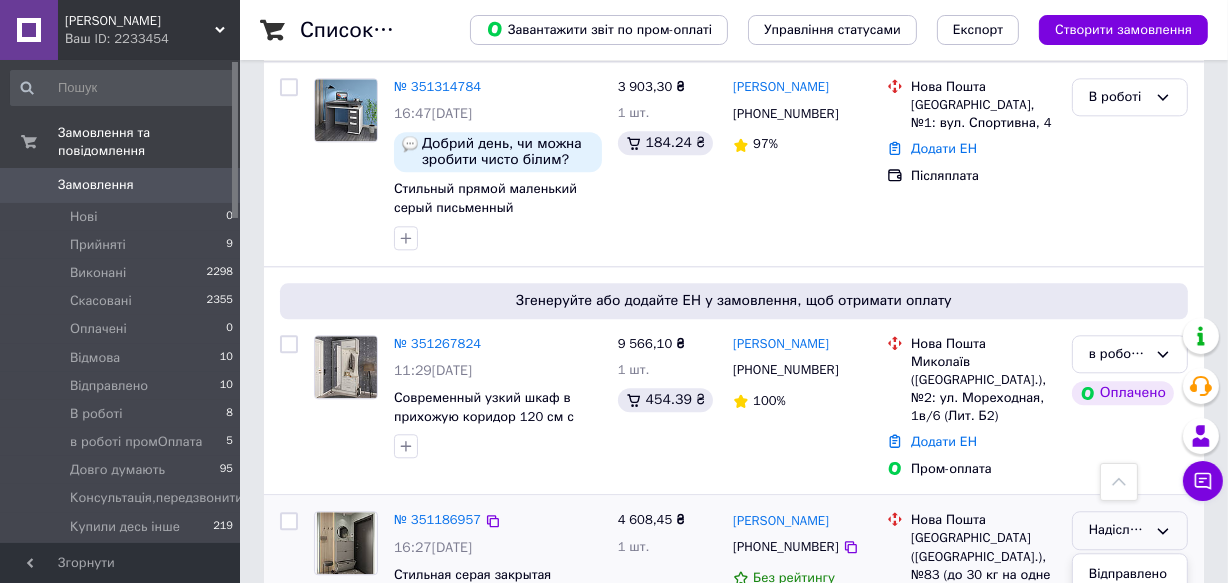 click on "В роботі" at bounding box center [1130, 610] 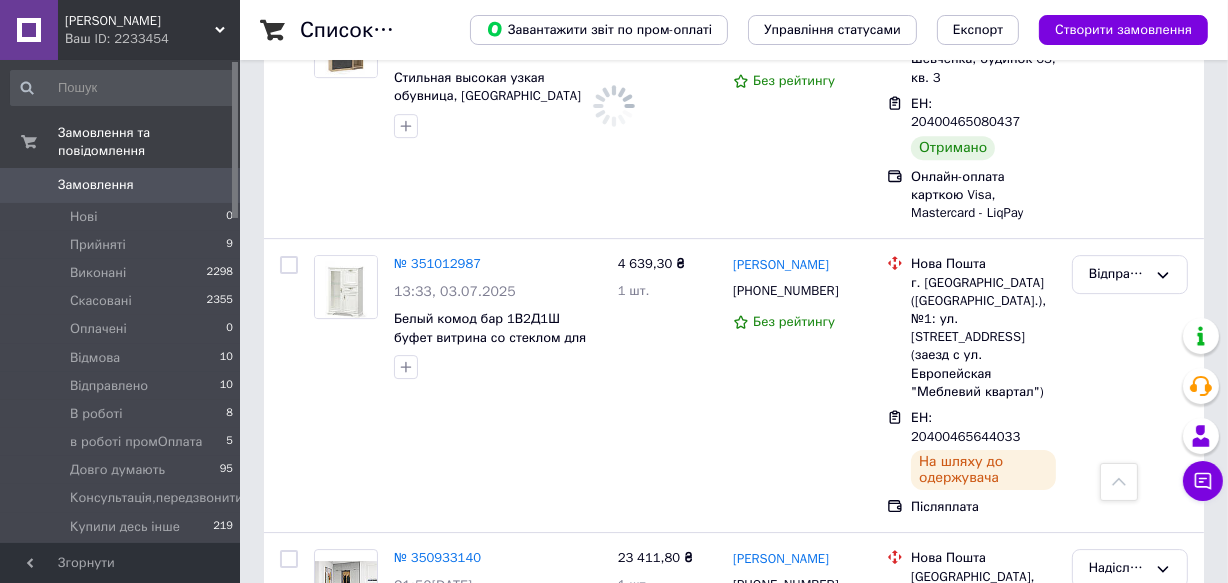 scroll, scrollTop: 5545, scrollLeft: 0, axis: vertical 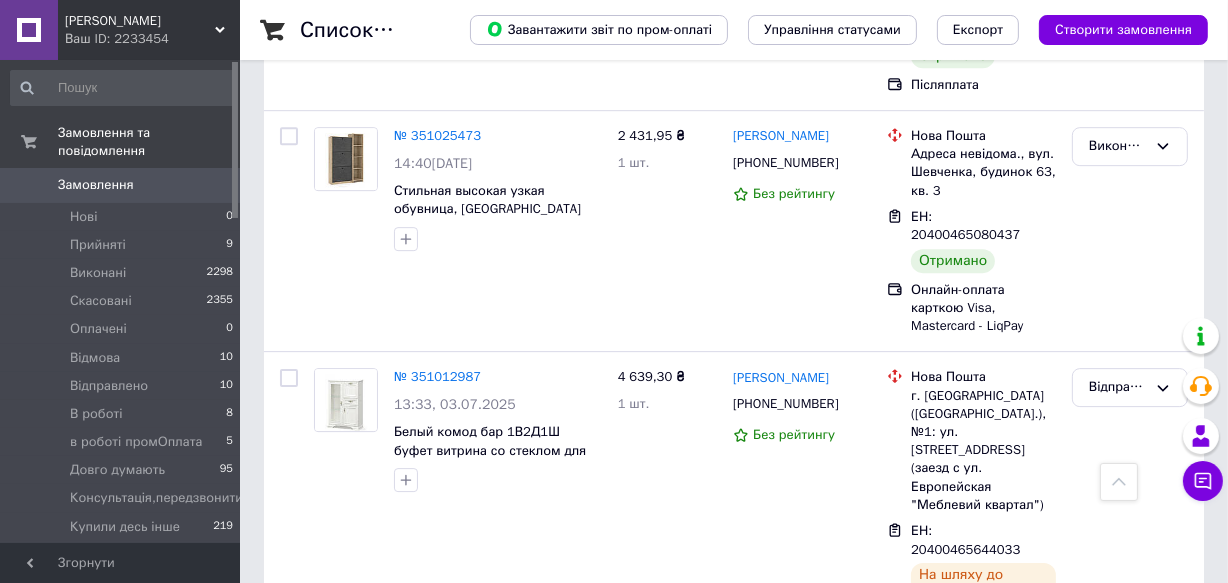 click 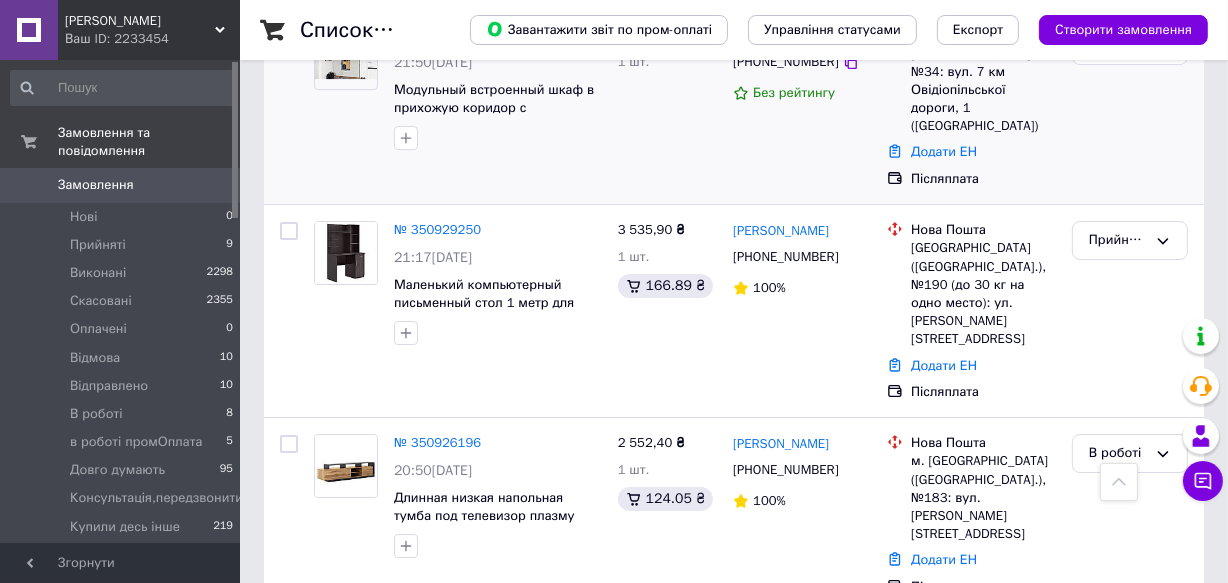 scroll, scrollTop: 6272, scrollLeft: 0, axis: vertical 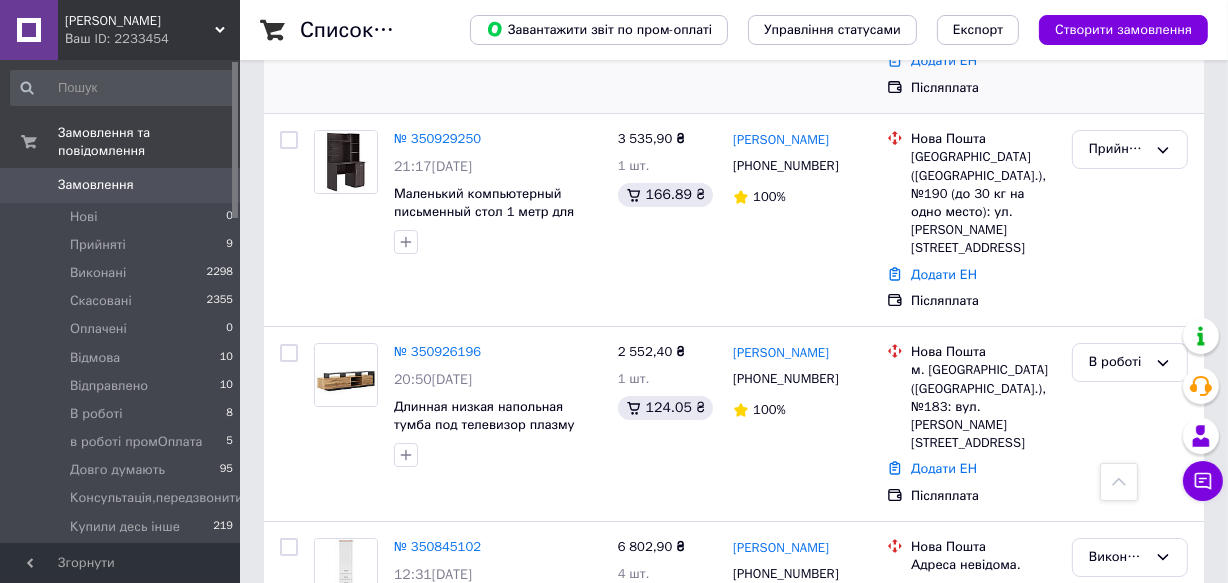 click 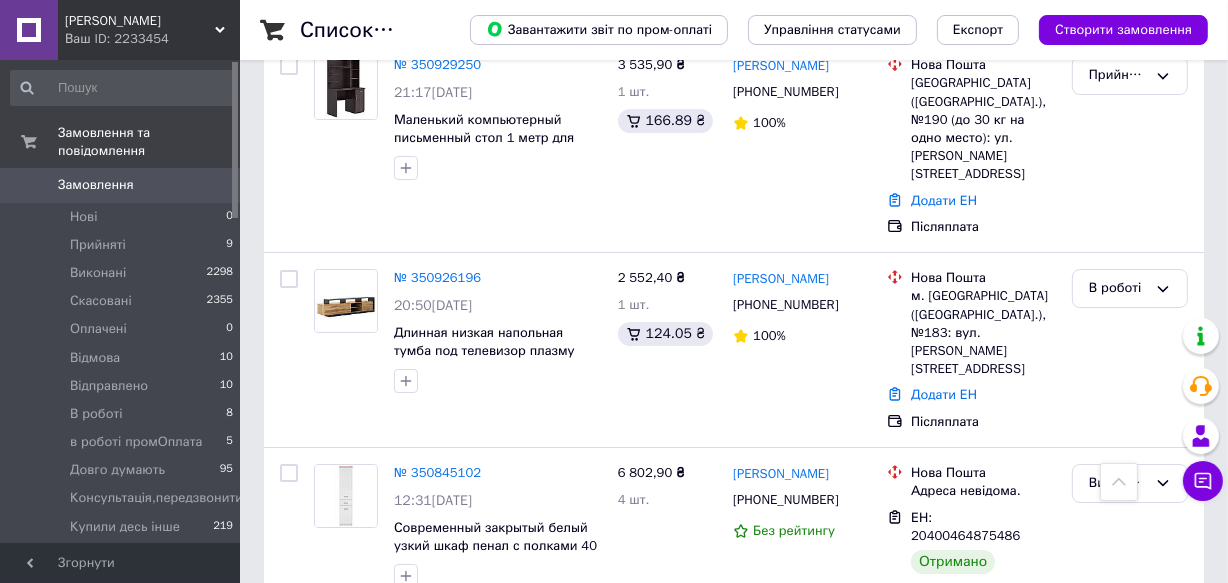 scroll, scrollTop: 6363, scrollLeft: 0, axis: vertical 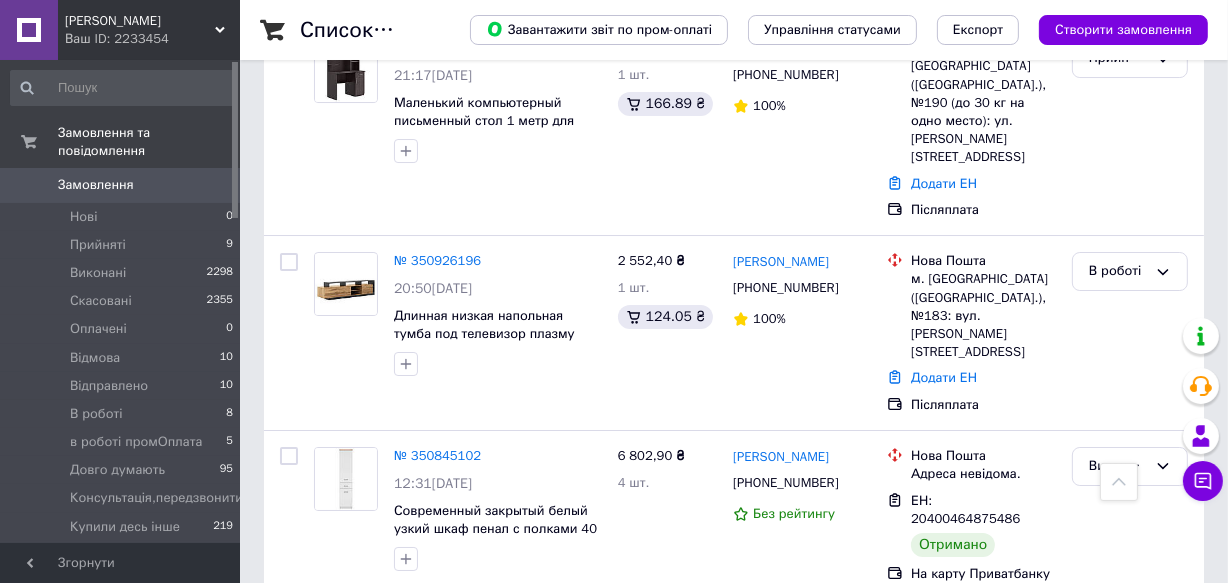 click on "[PERSON_NAME]" at bounding box center (781, 645) 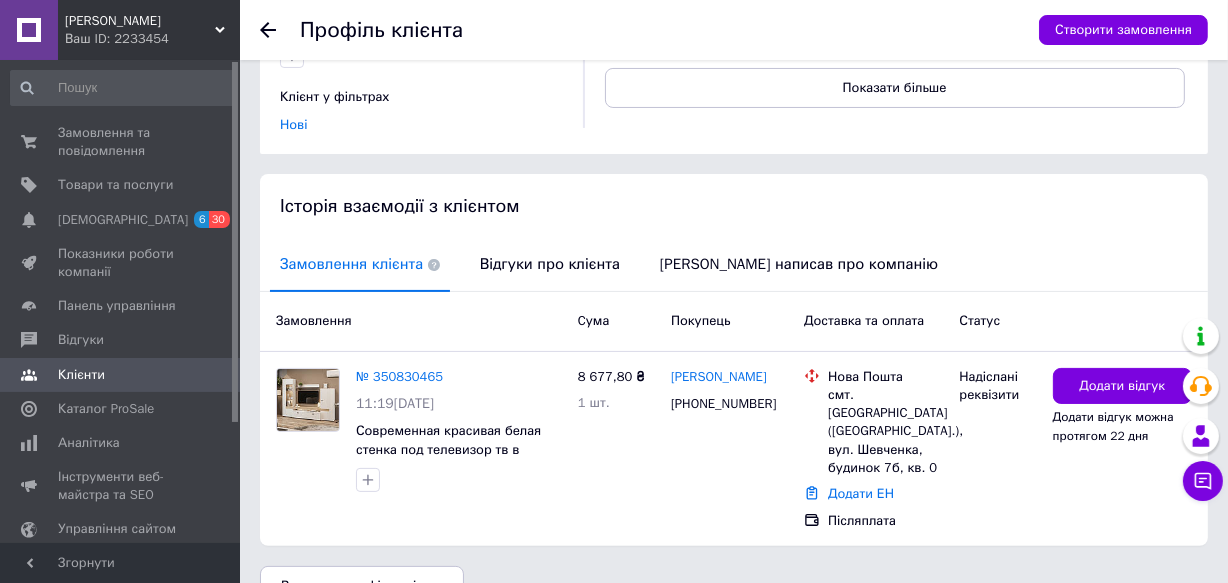 scroll, scrollTop: 313, scrollLeft: 0, axis: vertical 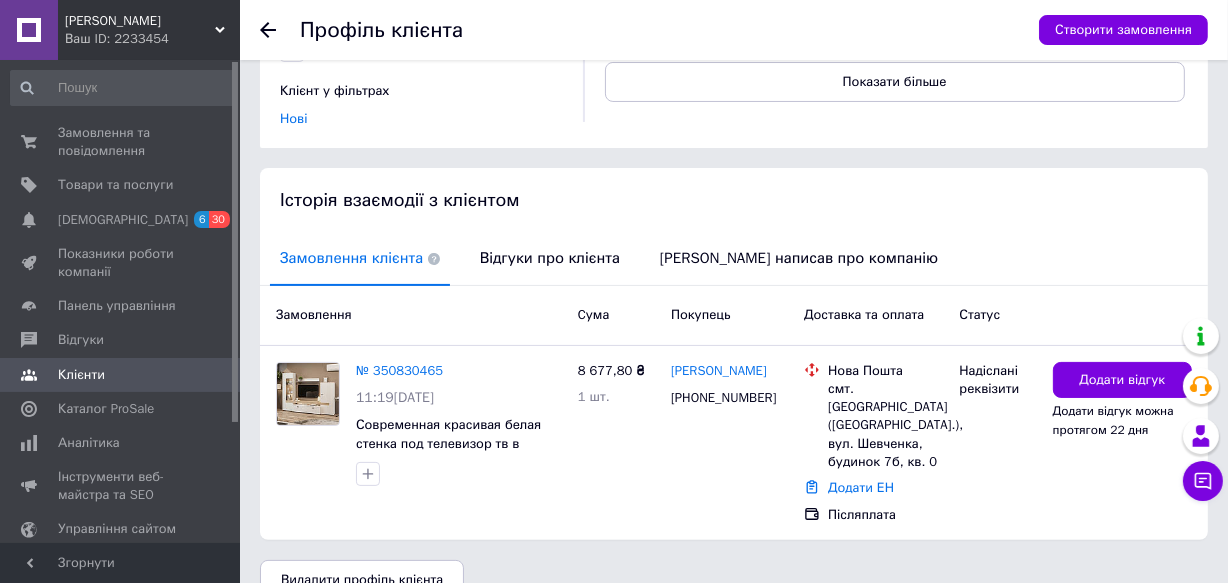click 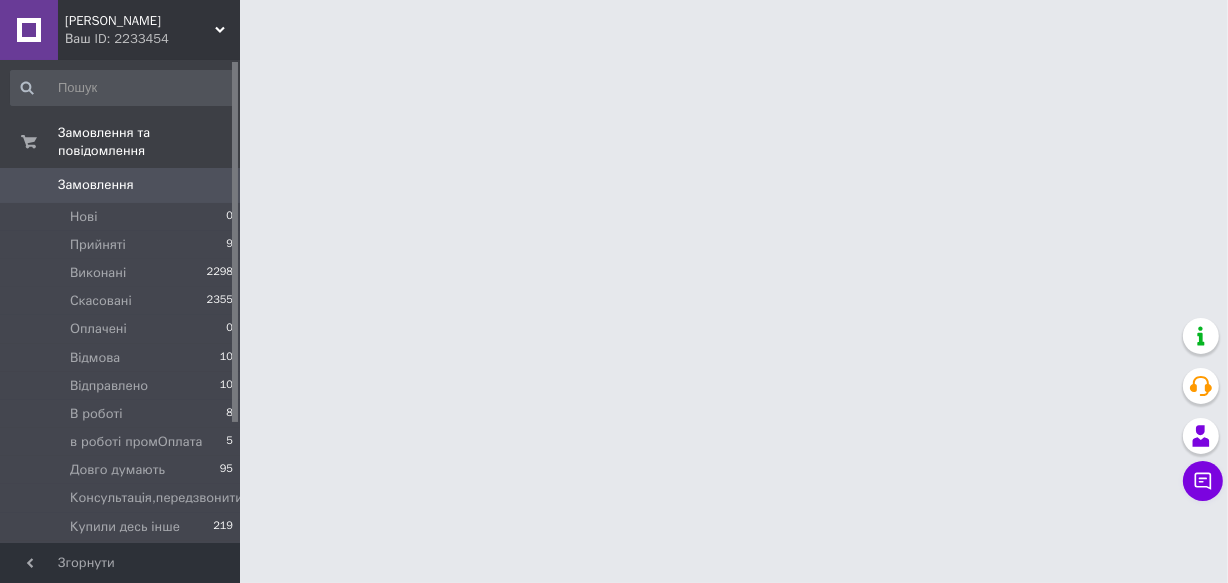 scroll, scrollTop: 0, scrollLeft: 0, axis: both 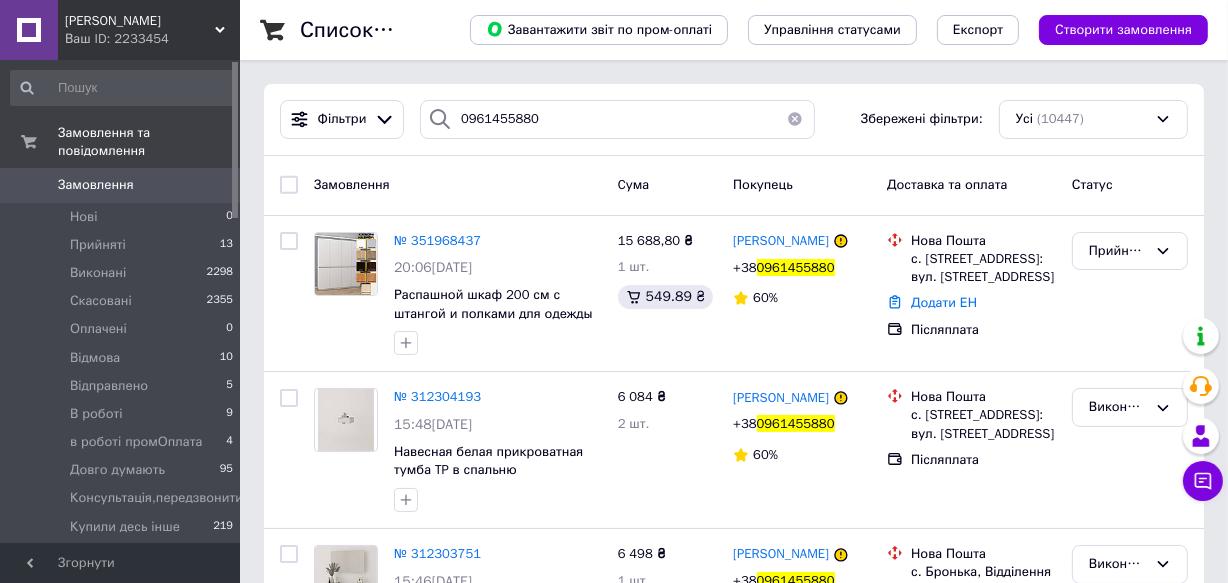click at bounding box center [795, 119] 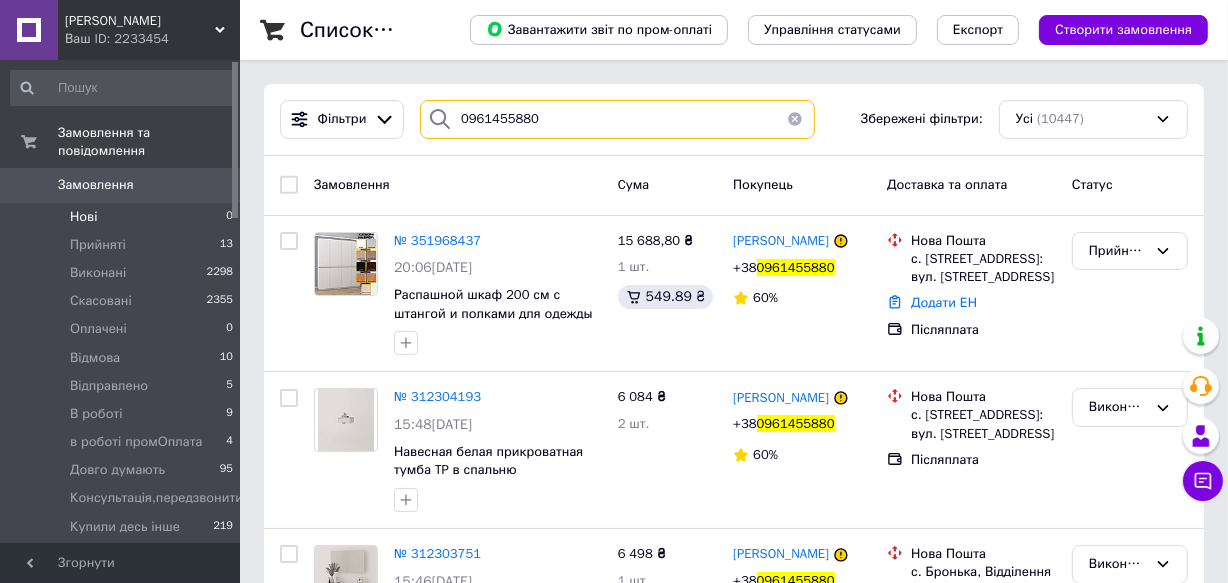 type 